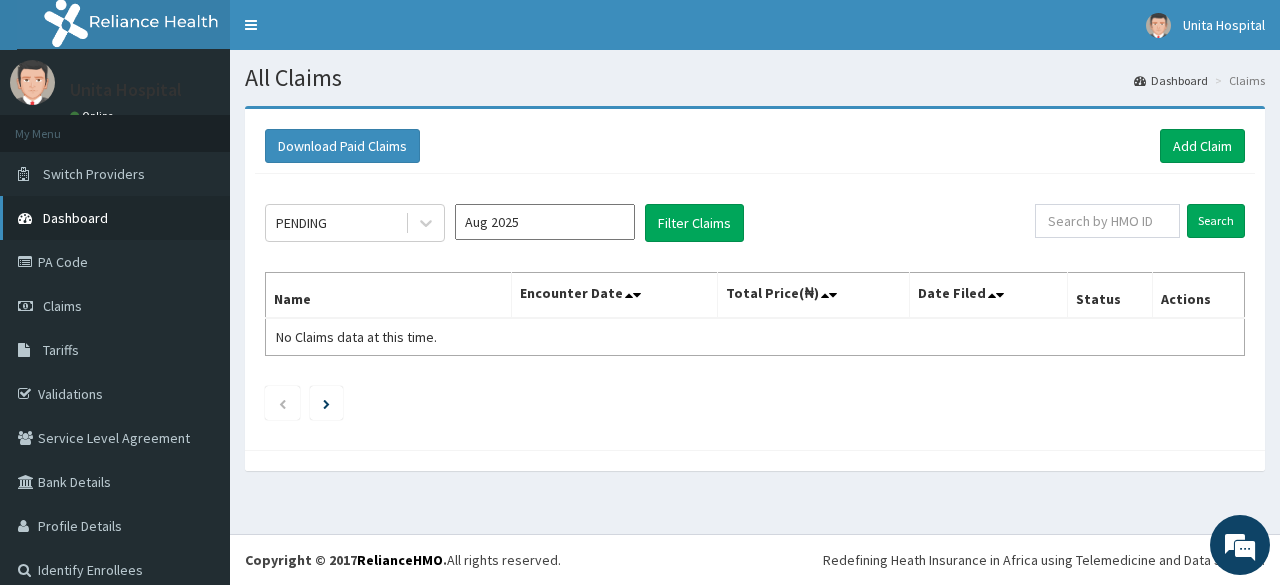 scroll, scrollTop: 0, scrollLeft: 0, axis: both 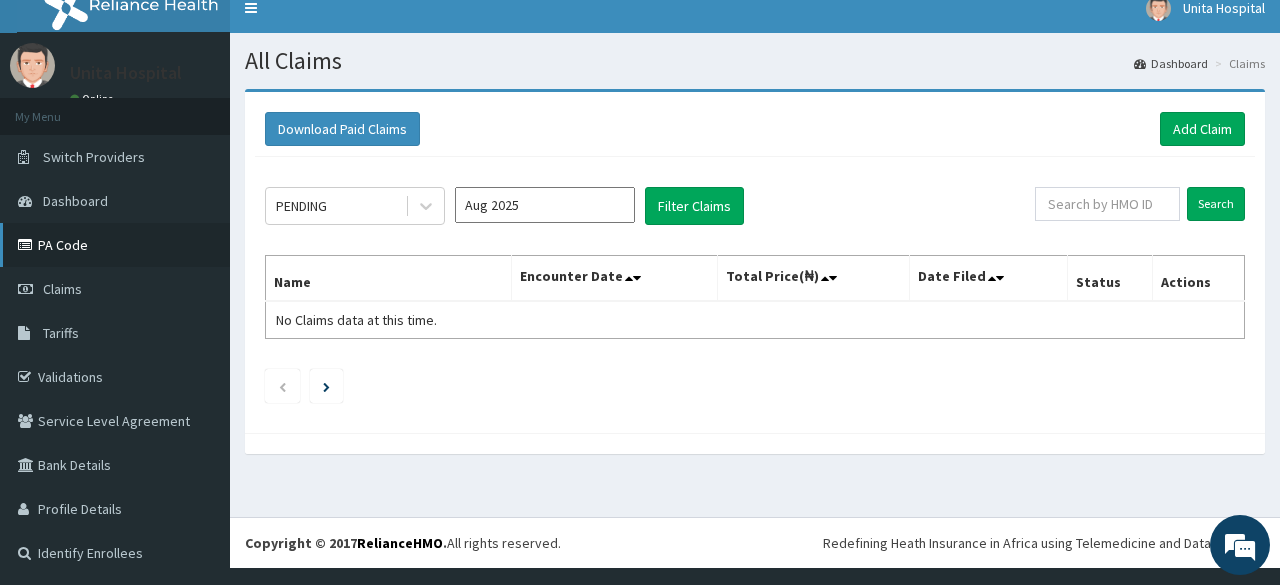 click on "PA Code" at bounding box center (115, 245) 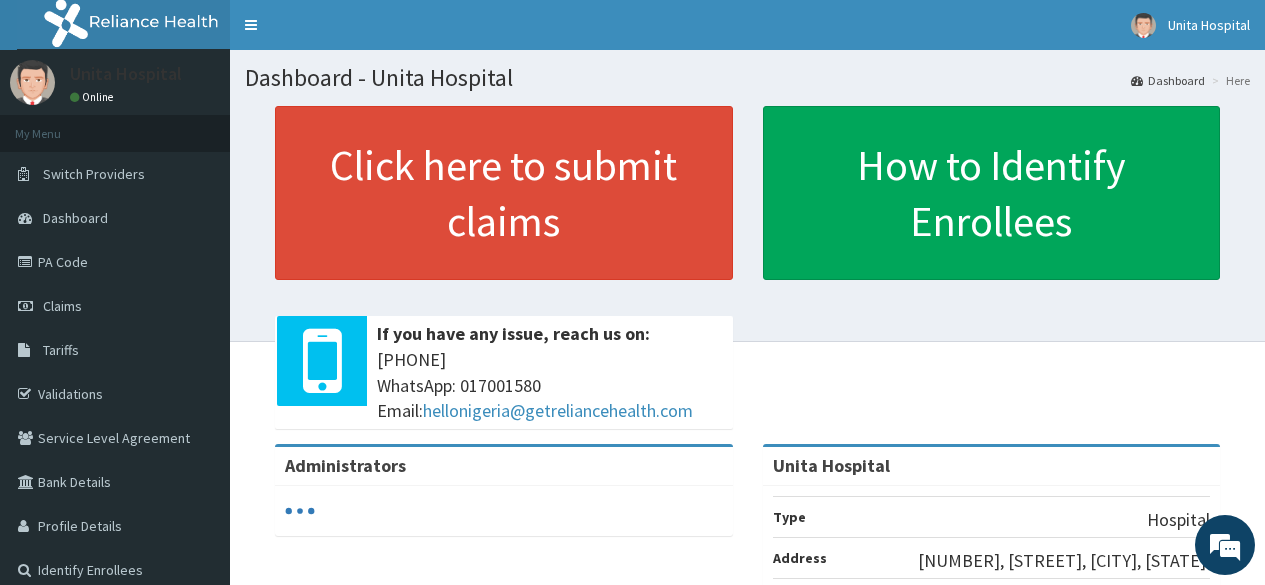 scroll, scrollTop: 0, scrollLeft: 0, axis: both 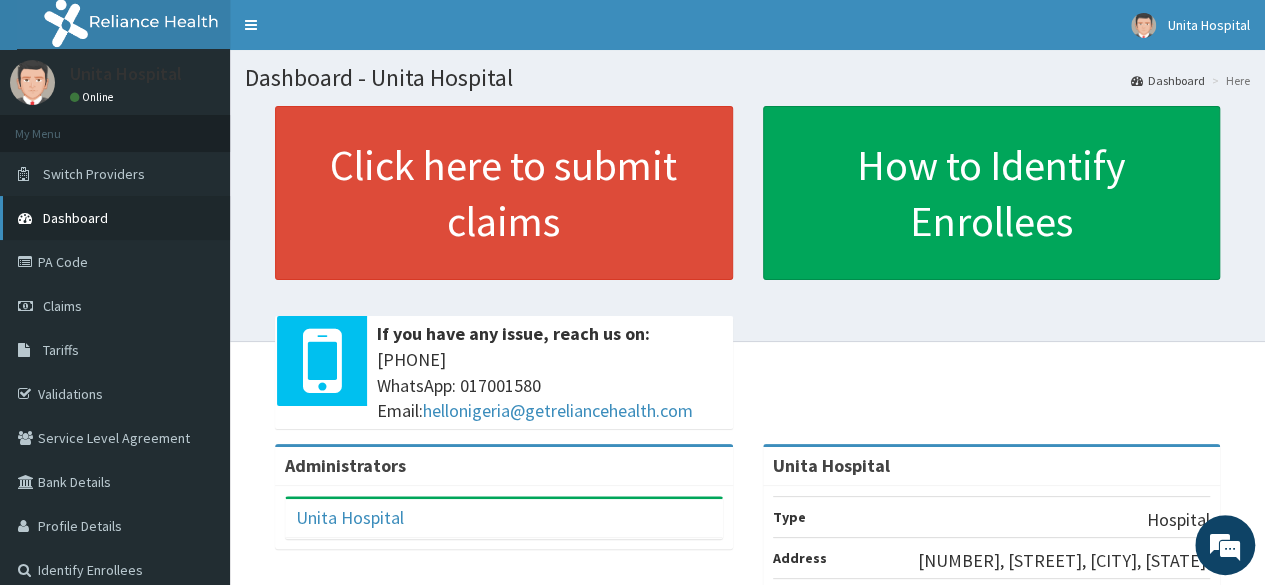 click on "Dashboard" at bounding box center (75, 218) 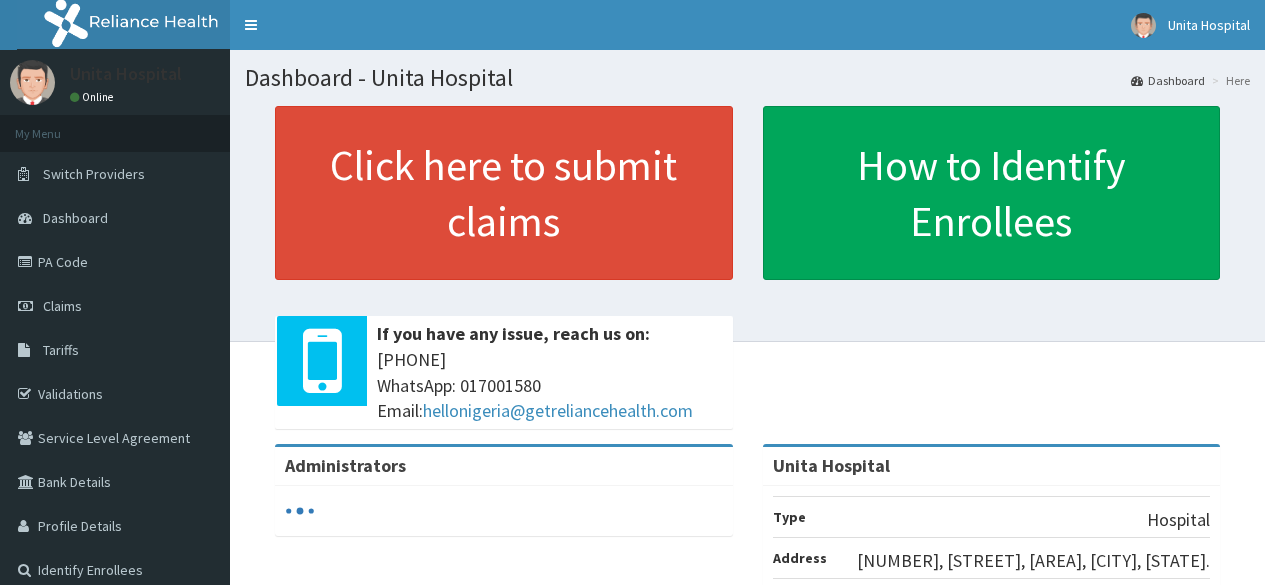 scroll, scrollTop: 0, scrollLeft: 0, axis: both 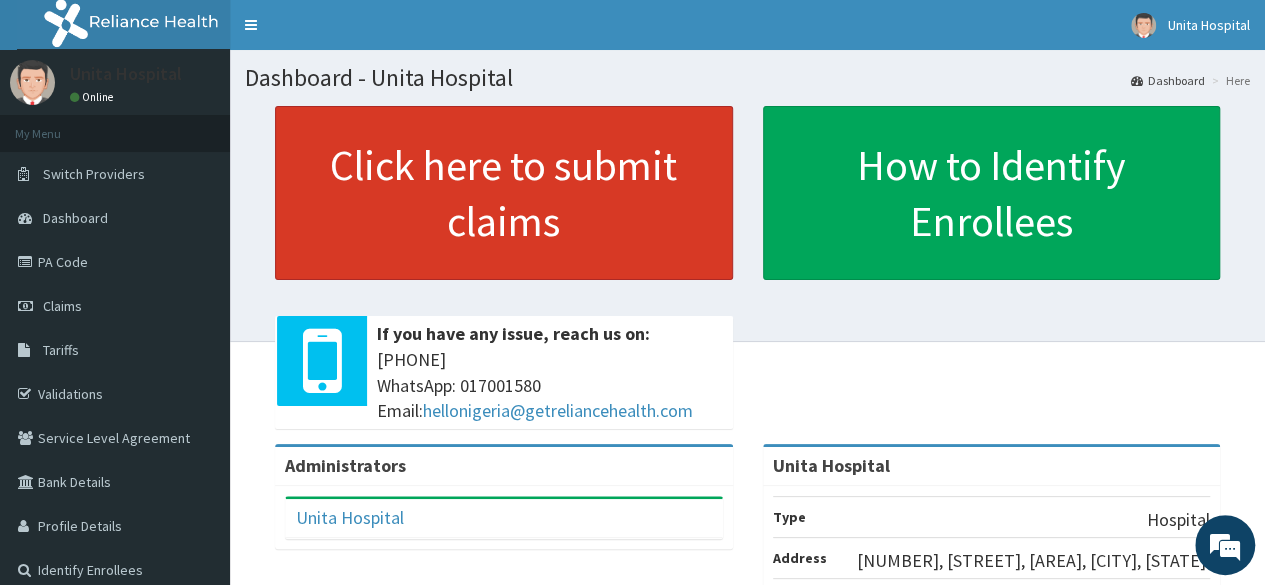 click on "Click here to submit claims" at bounding box center (504, 193) 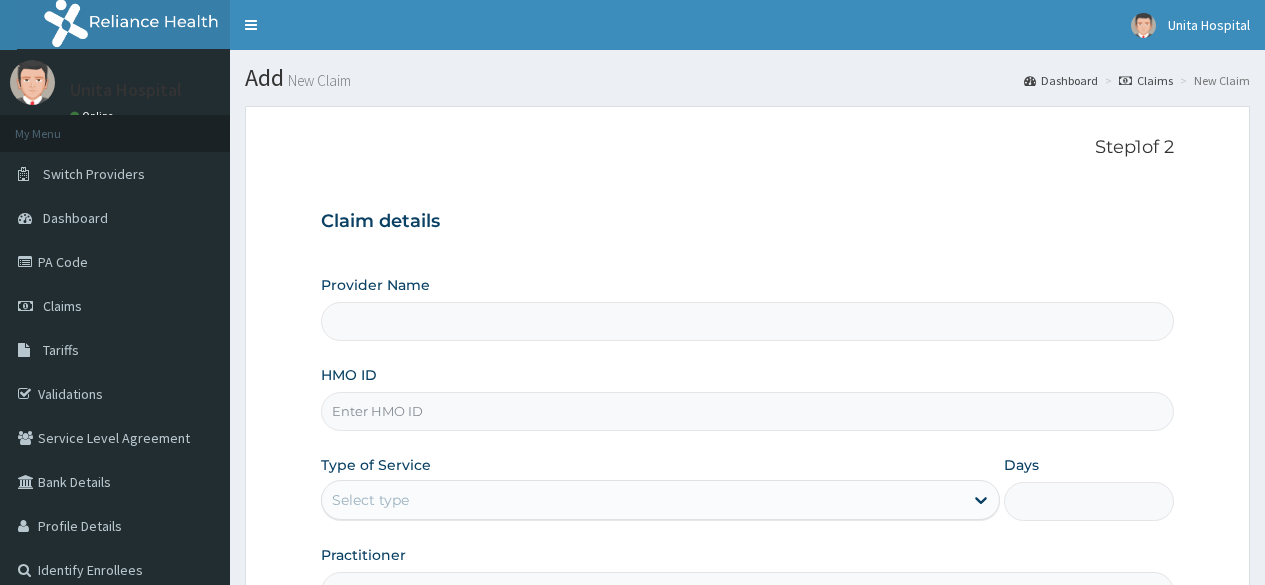 scroll, scrollTop: 0, scrollLeft: 0, axis: both 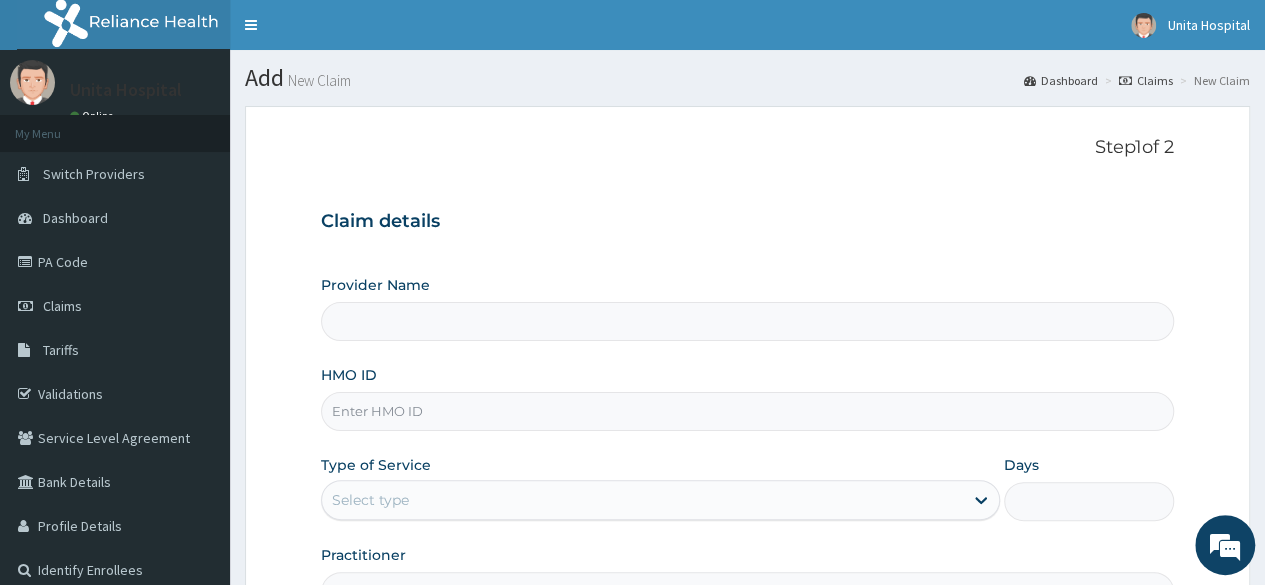 click on "HMO ID" at bounding box center [747, 411] 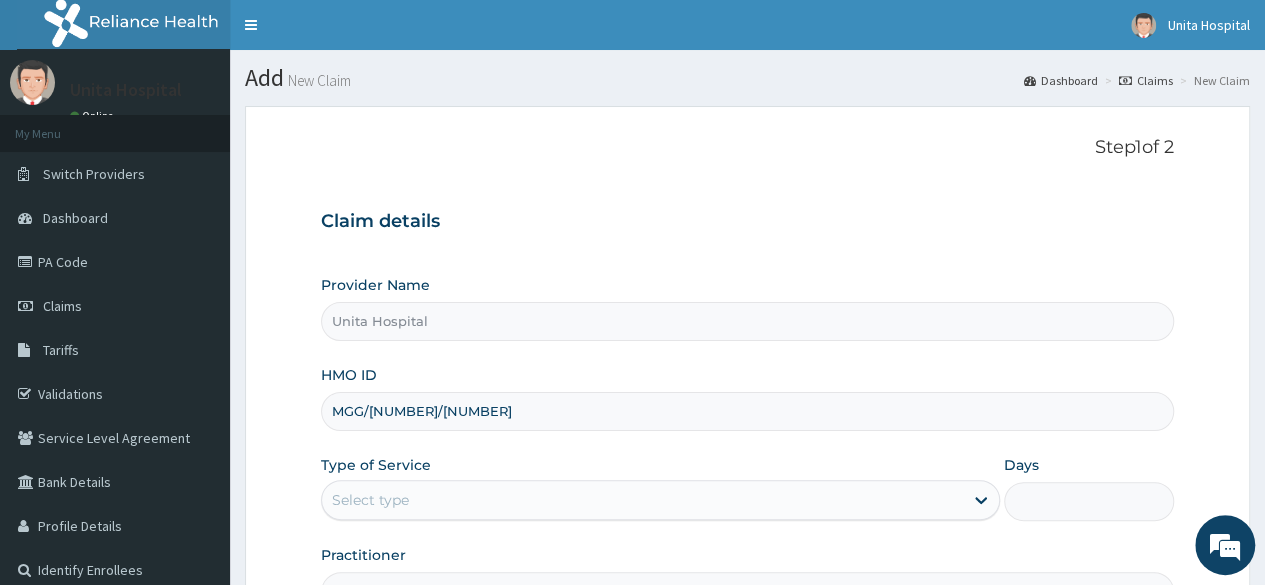 type on "MGG/10049/0" 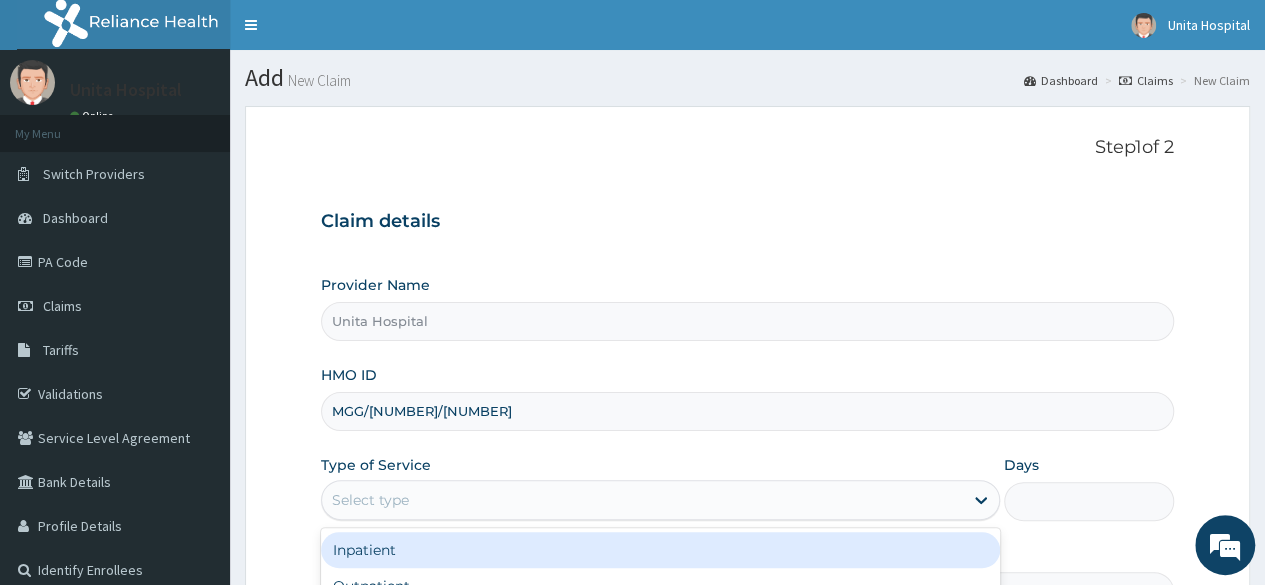 click on "Select type" at bounding box center (642, 500) 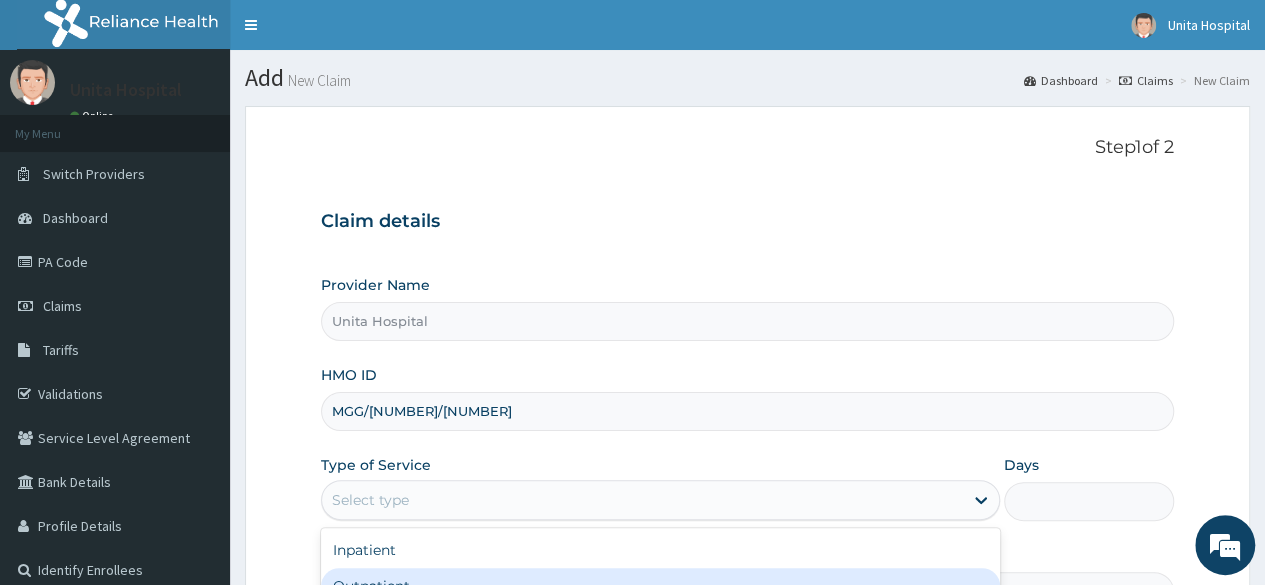 click on "Outpatient" at bounding box center (660, 586) 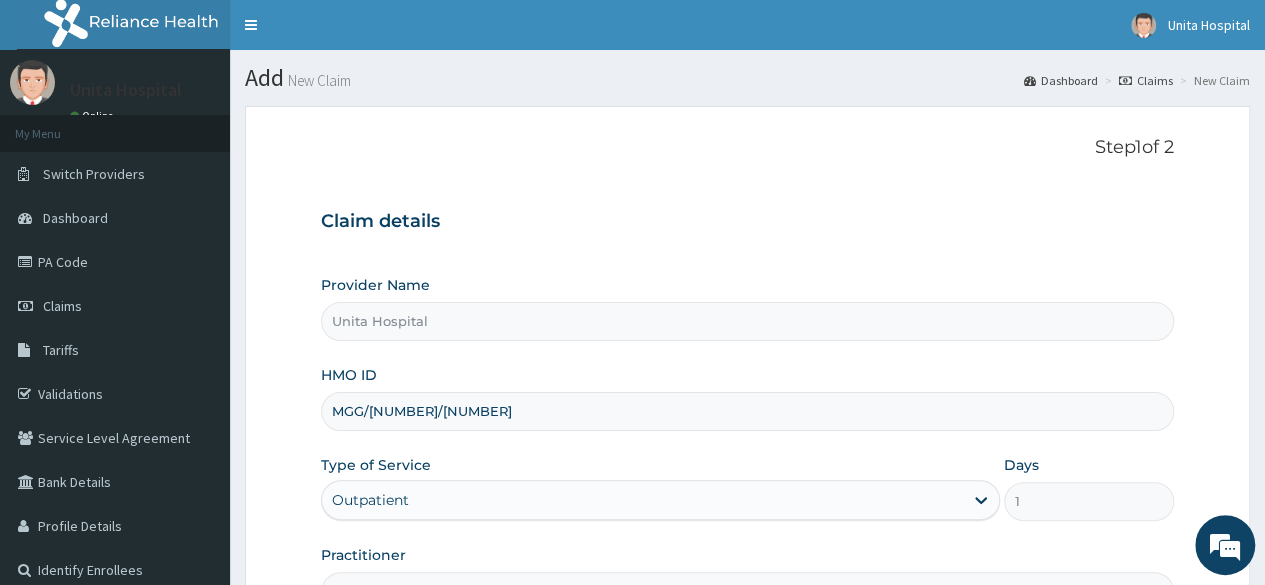 scroll, scrollTop: 0, scrollLeft: 0, axis: both 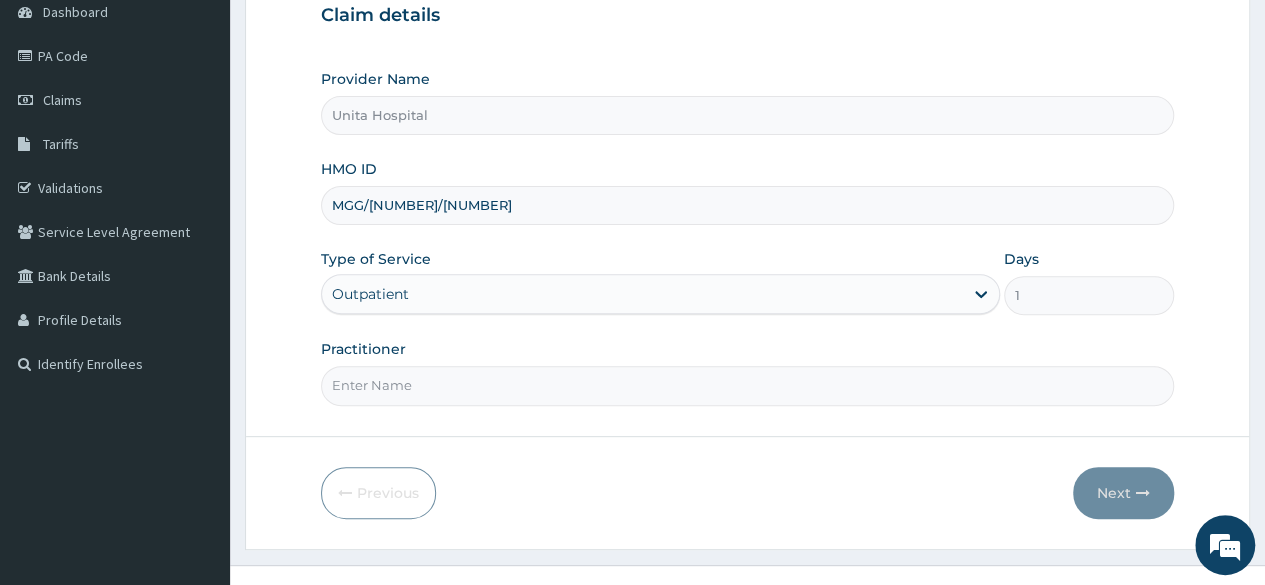 drag, startPoint x: 697, startPoint y: 390, endPoint x: 505, endPoint y: 426, distance: 195.34584 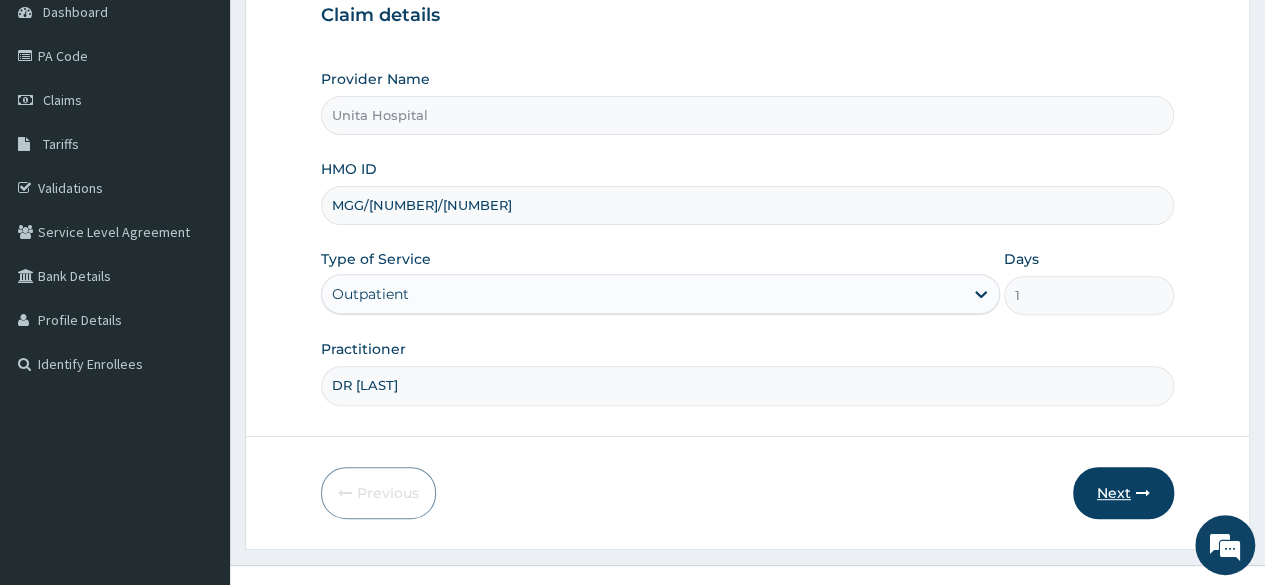 click on "Next" at bounding box center [1123, 493] 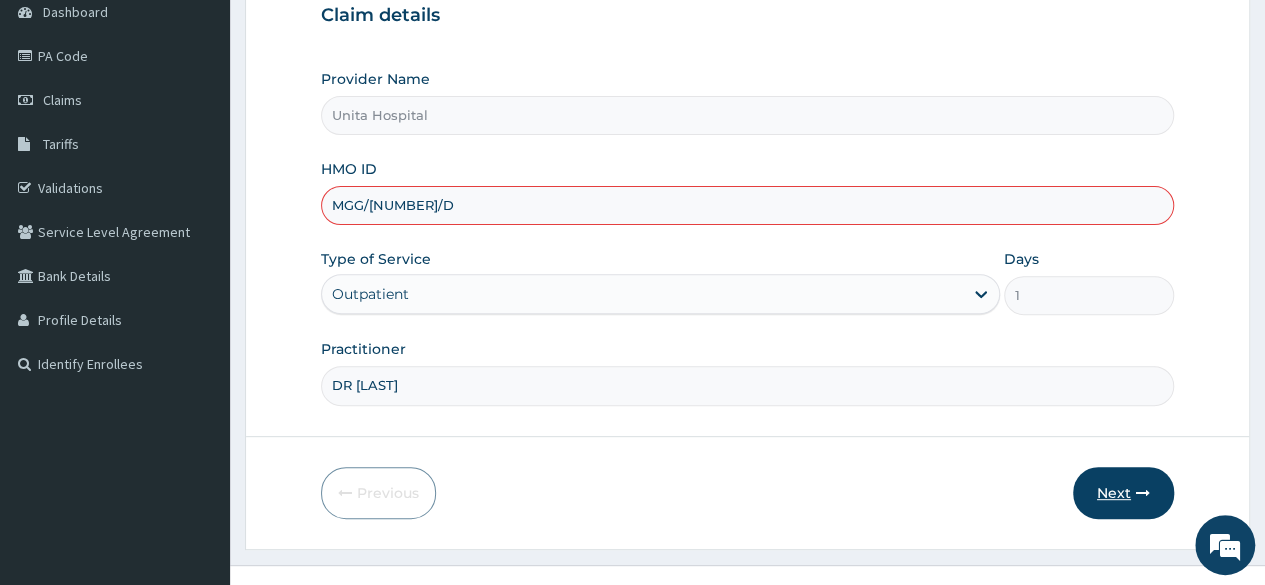 type on "MGG/10049/D" 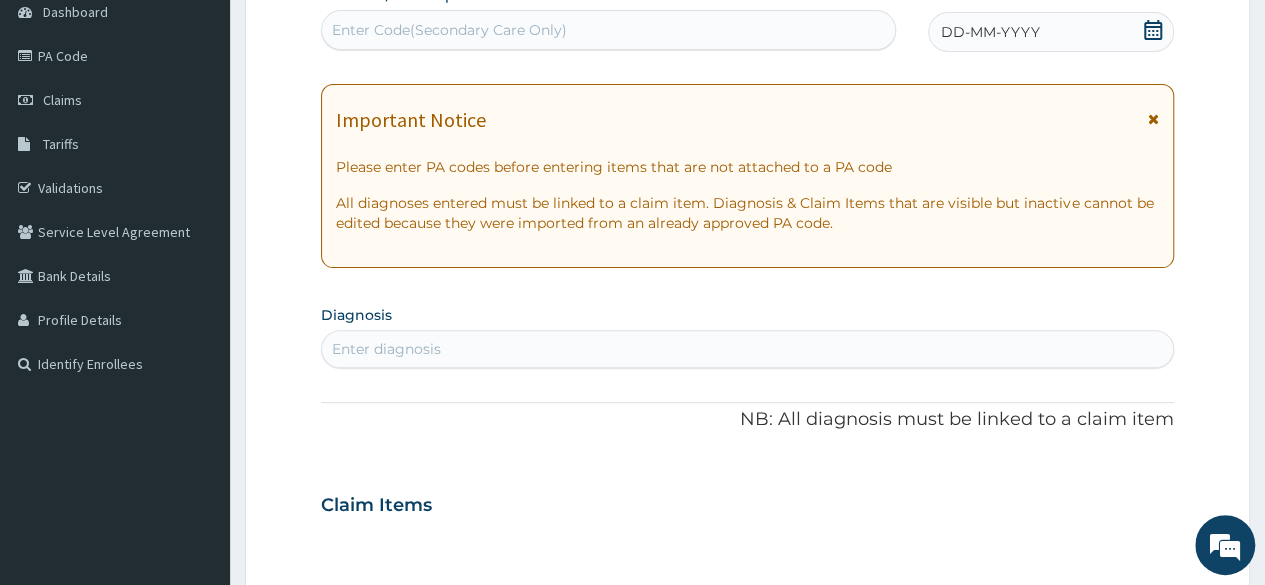 click on "DD-MM-YYYY" at bounding box center (990, 32) 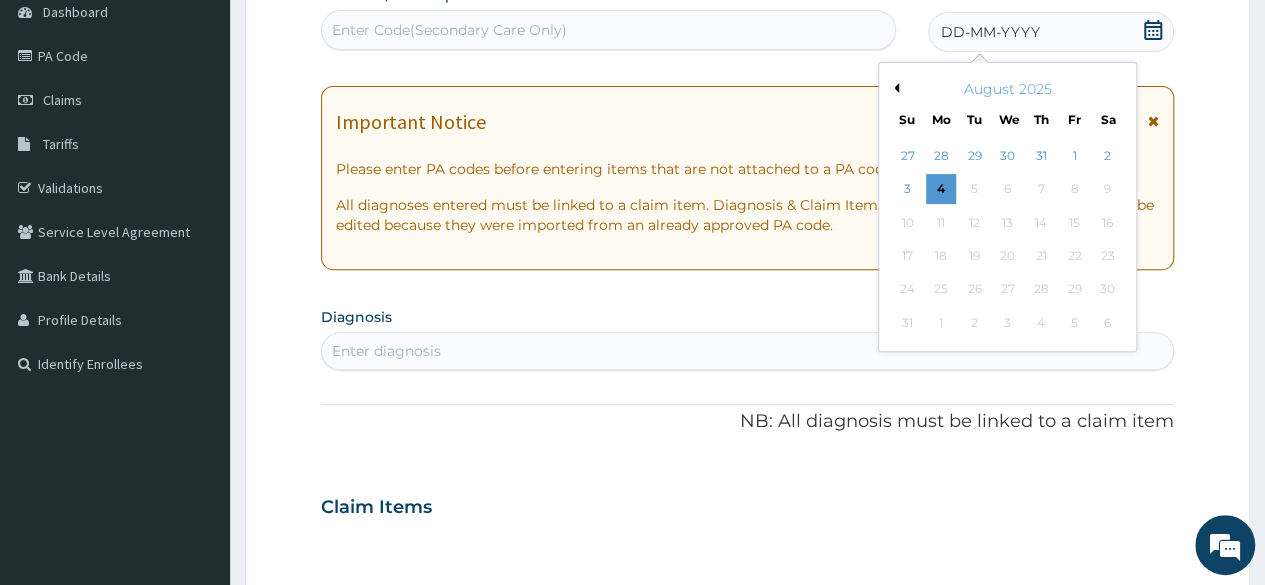 click on "Previous Month" at bounding box center (894, 88) 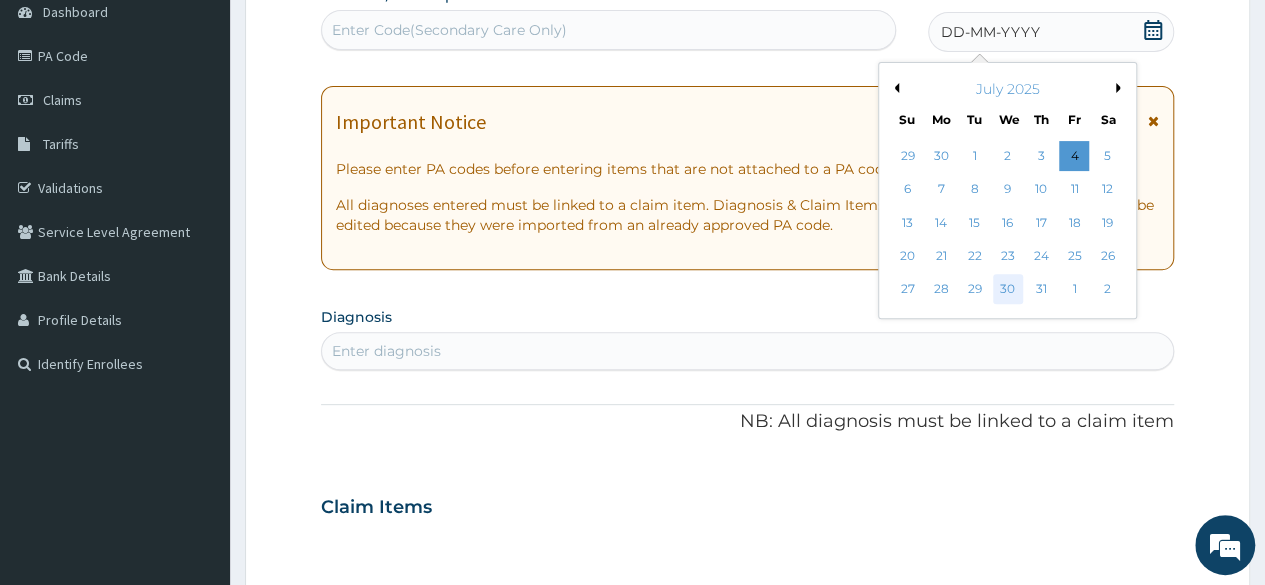 click on "30" at bounding box center (1007, 290) 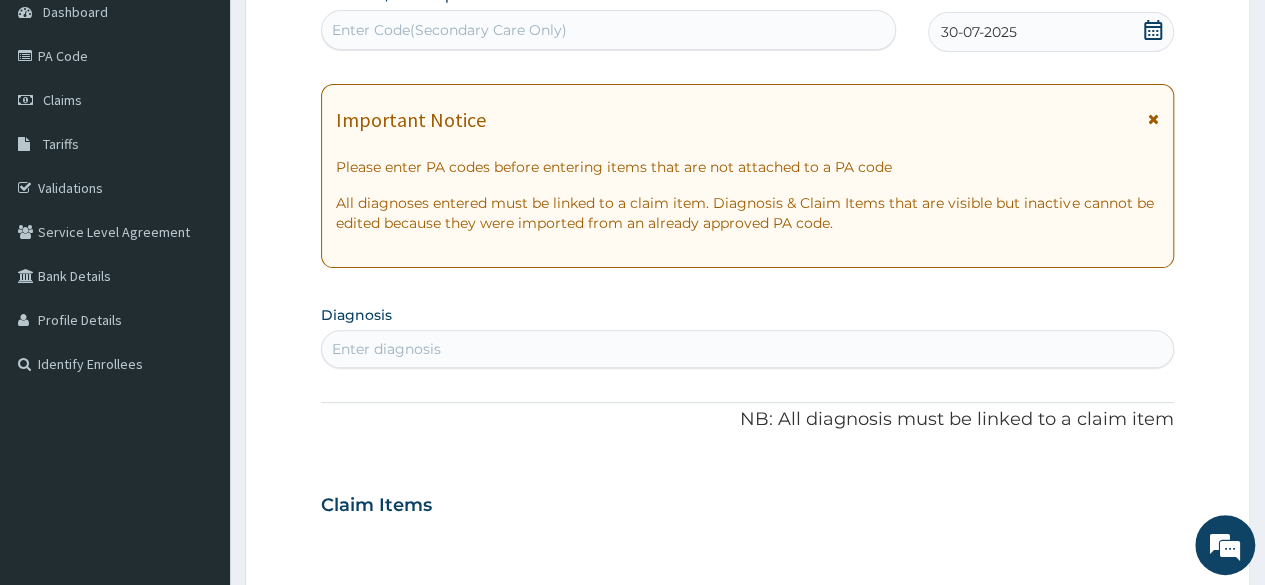 click on "Enter diagnosis" at bounding box center (747, 349) 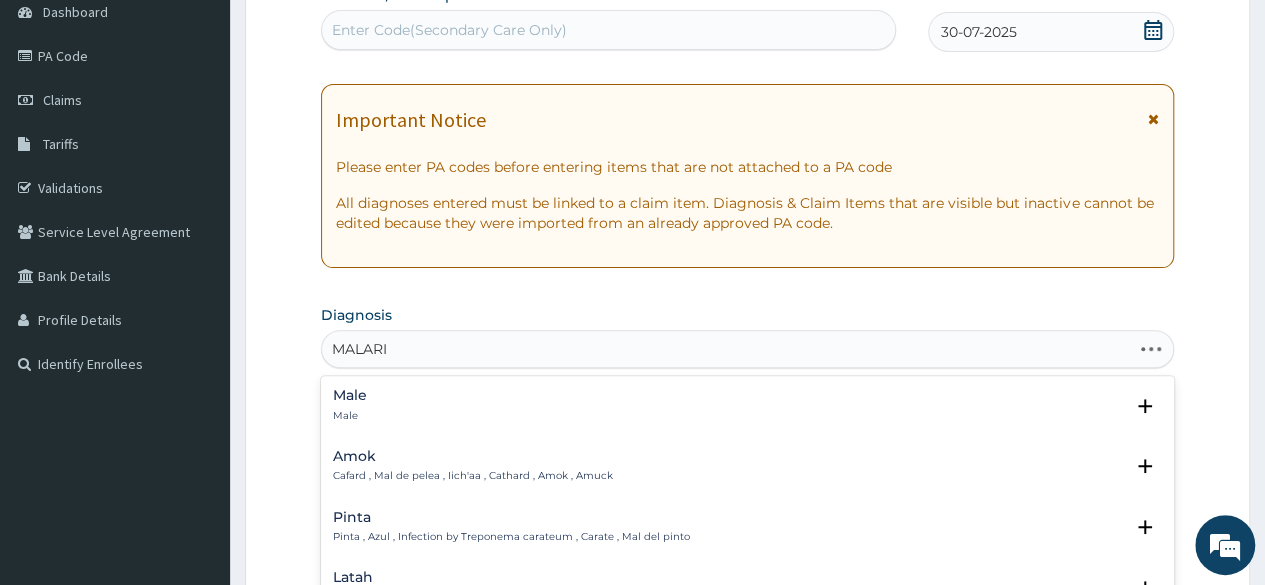 type on "MALARIA" 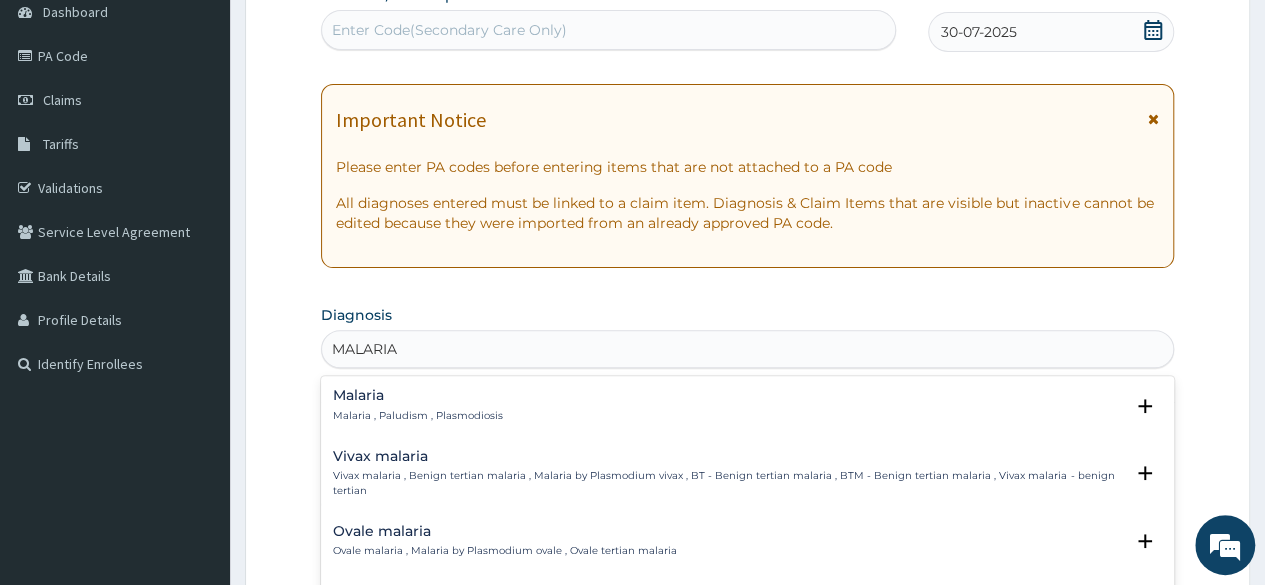click on "Malaria , Paludism , Plasmodiosis" at bounding box center [418, 416] 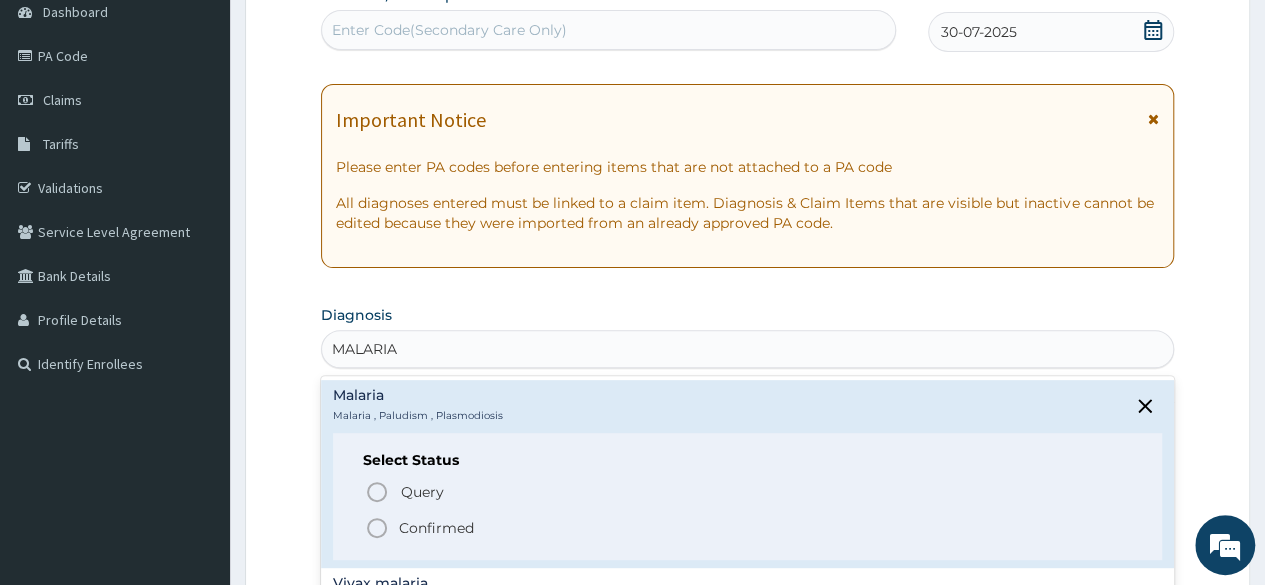 click on "Select Status Query Query covers suspected (?), Keep in view (kiv), Ruled out (r/o) Confirmed" at bounding box center (747, 496) 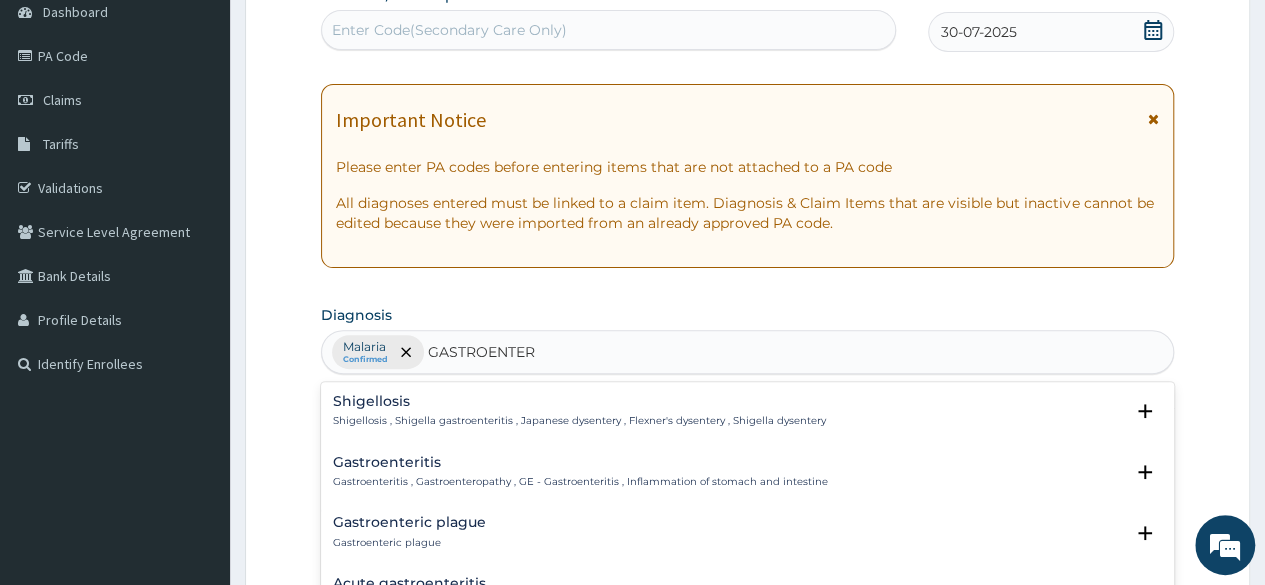 type on "GASTROENTERI" 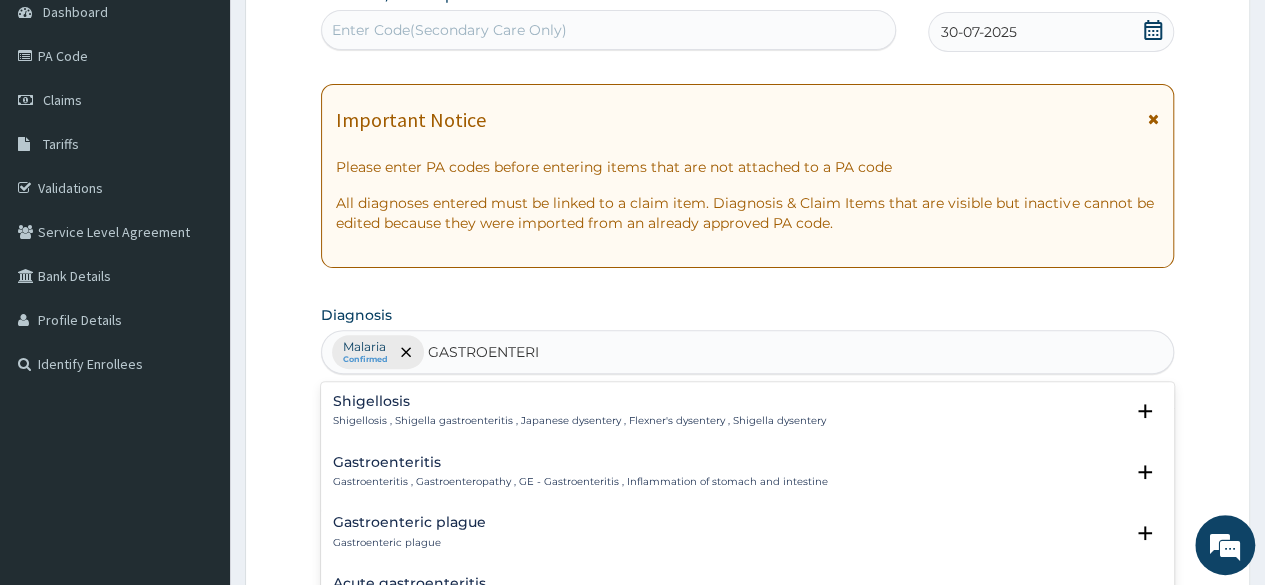 click on "Gastroenteritis" at bounding box center (580, 462) 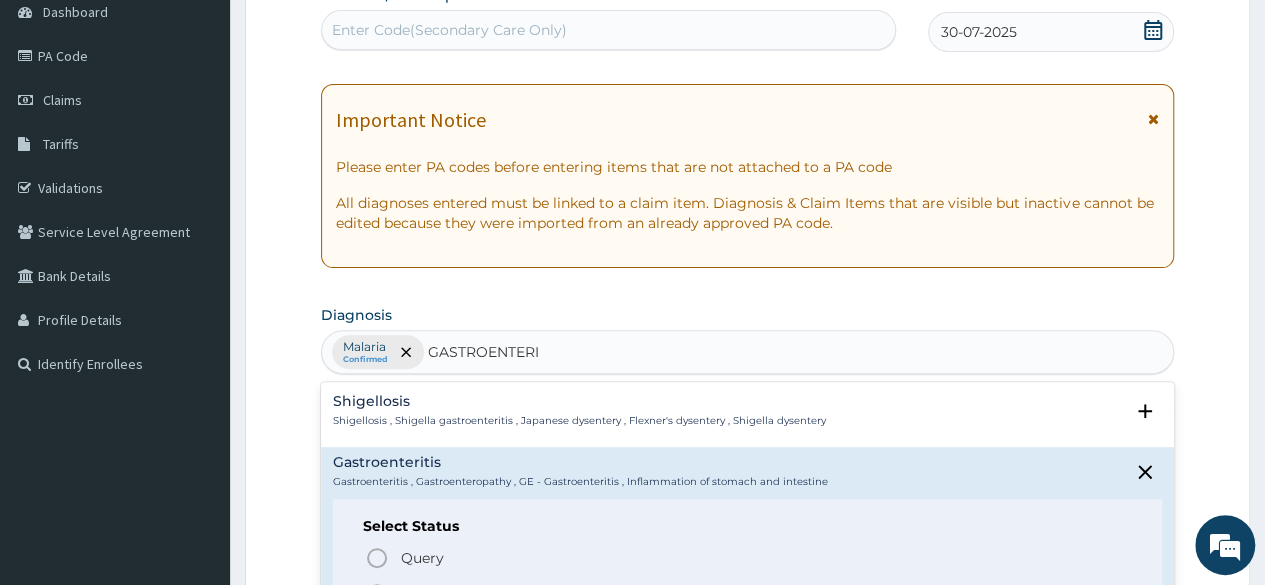 scroll, scrollTop: 436, scrollLeft: 0, axis: vertical 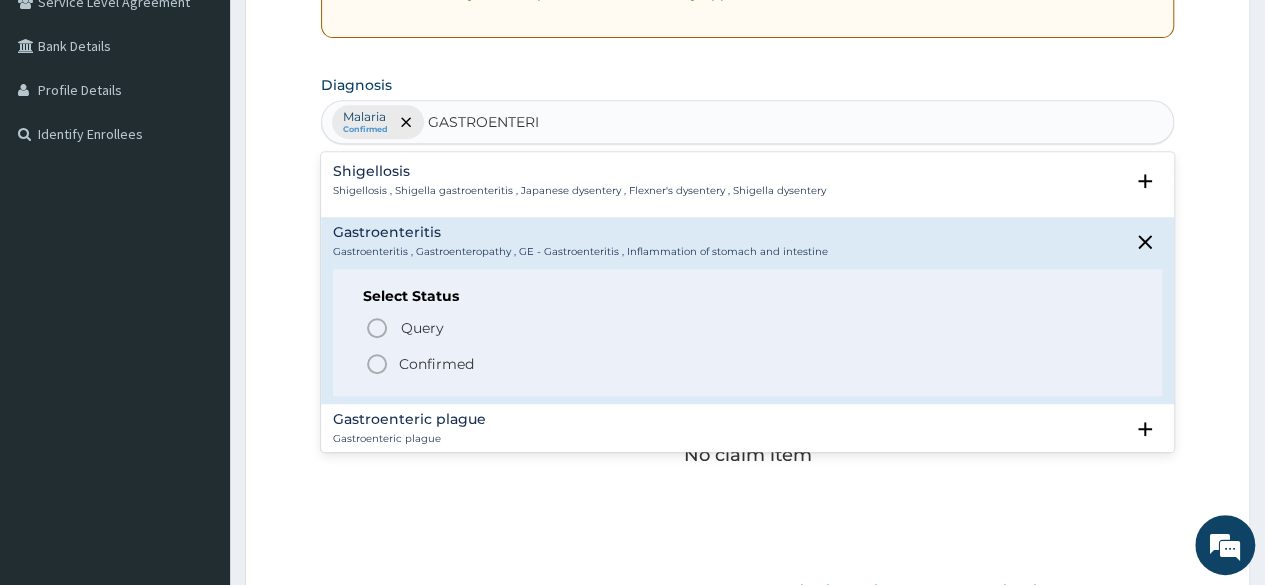 click 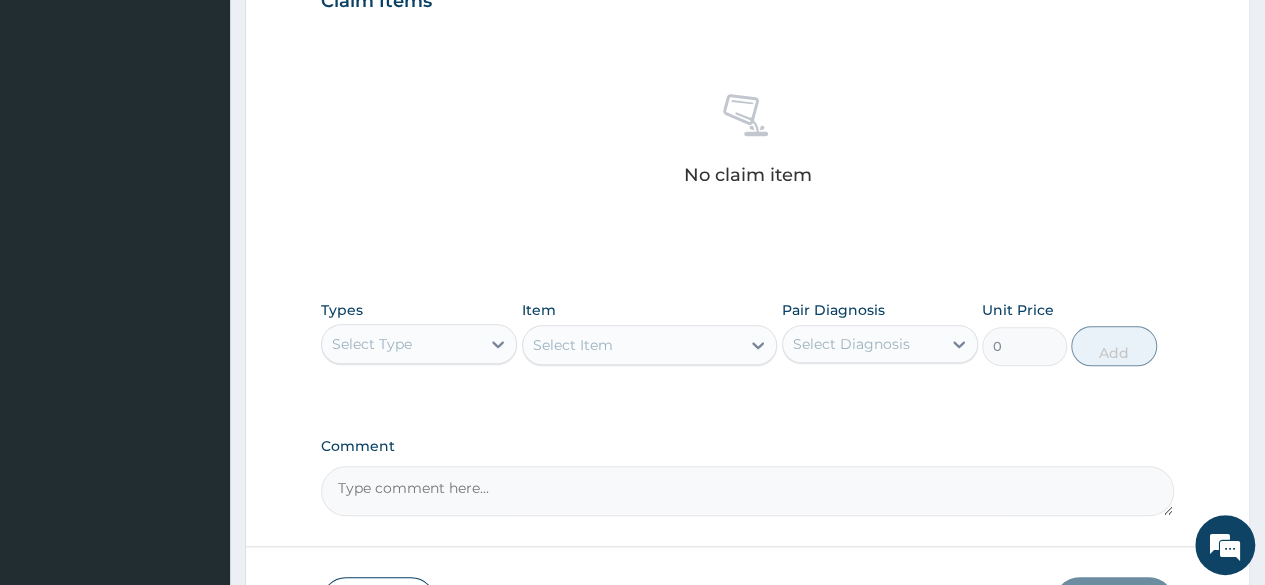 scroll, scrollTop: 840, scrollLeft: 0, axis: vertical 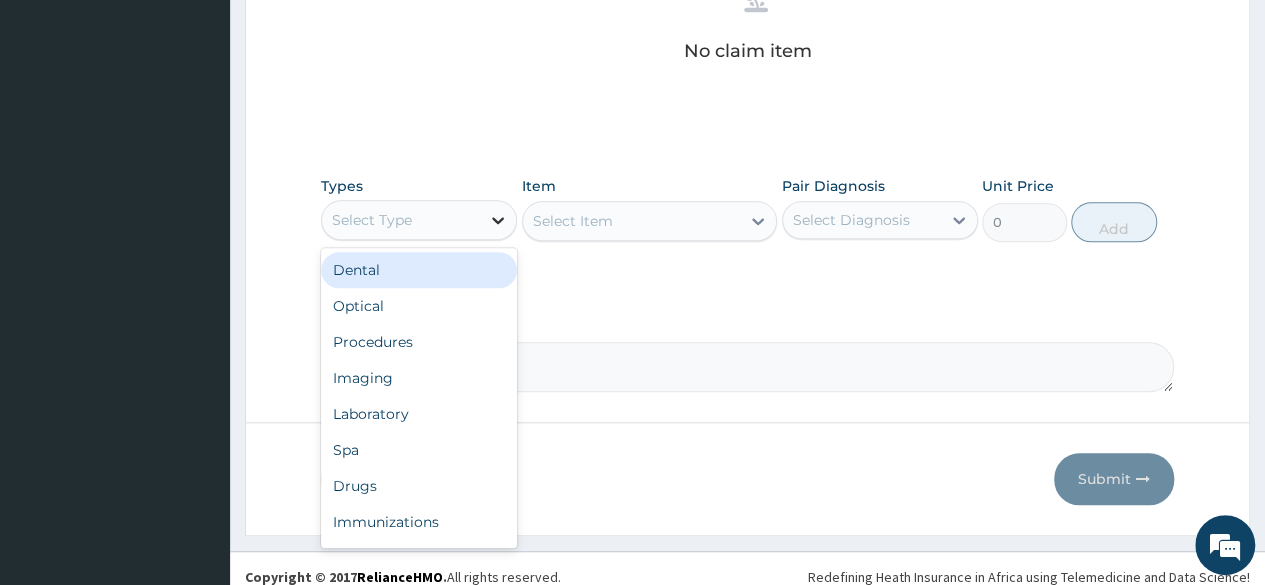 click at bounding box center (498, 220) 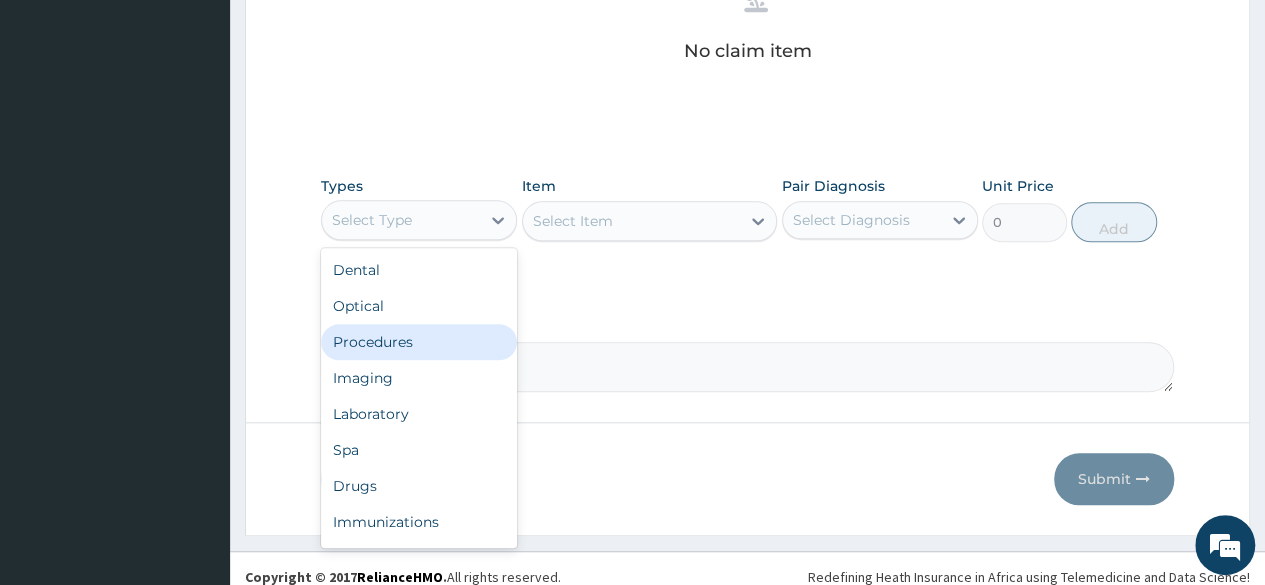 click on "Procedures" at bounding box center [419, 342] 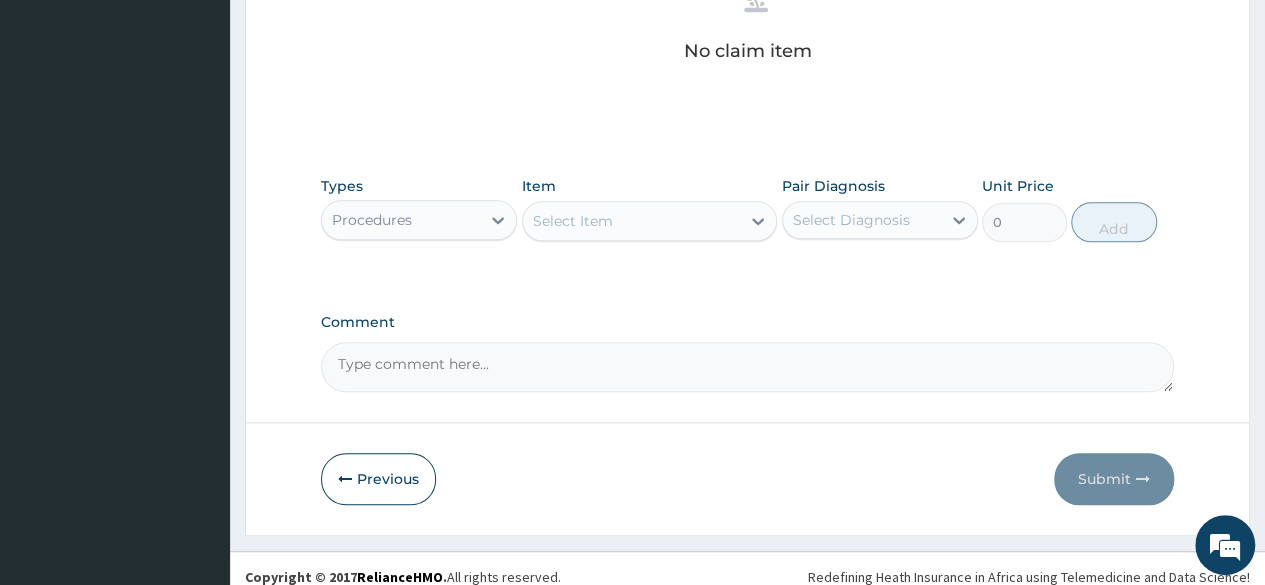 click on "Select Item" at bounding box center (632, 221) 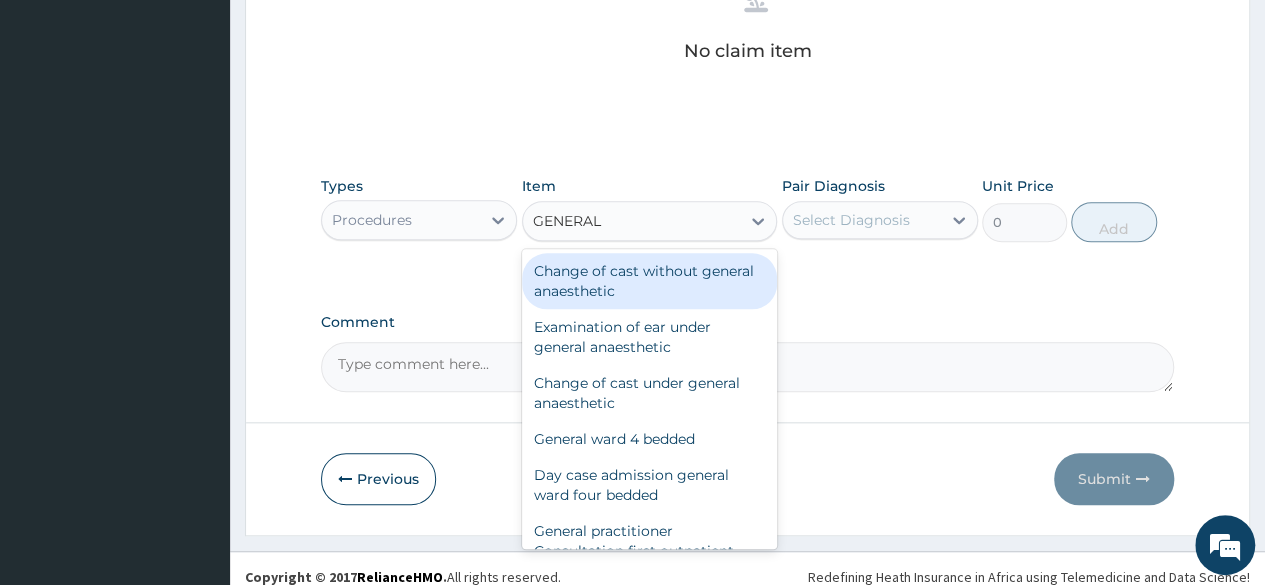 type on "GENERAL P" 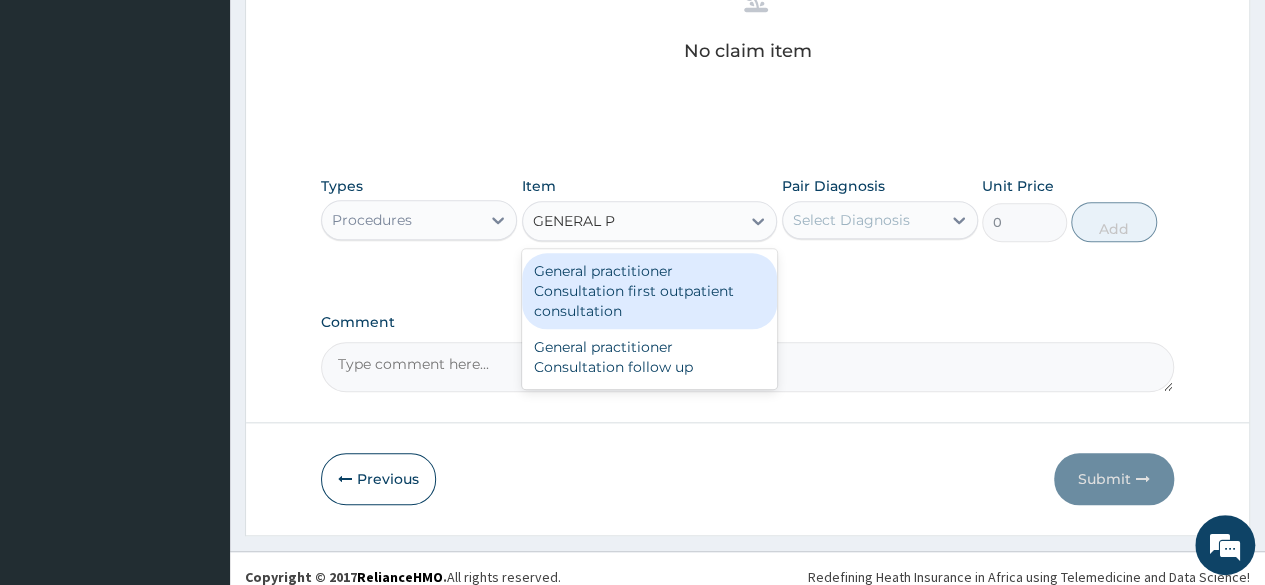 click on "General practitioner Consultation first outpatient consultation" at bounding box center [650, 291] 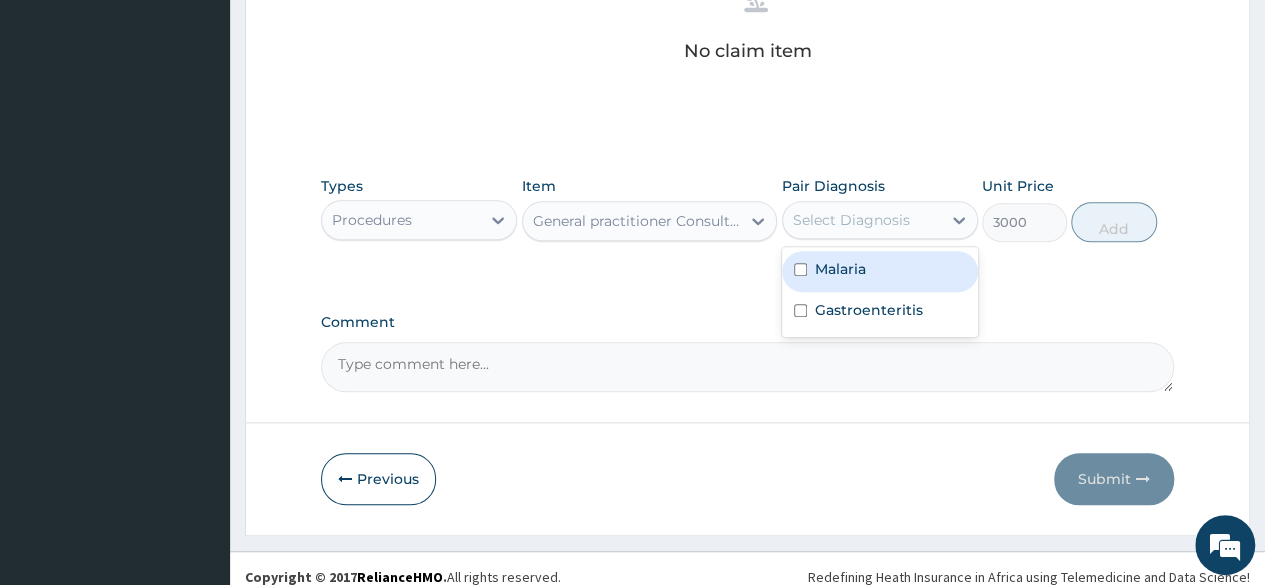 click on "Select Diagnosis" at bounding box center [862, 220] 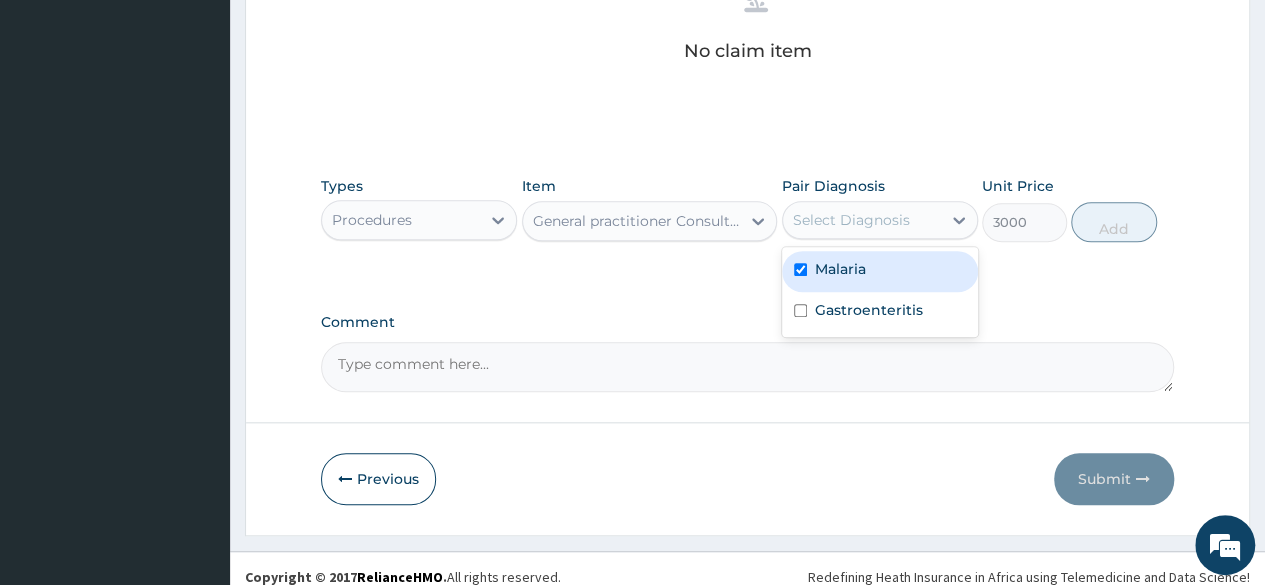 checkbox on "true" 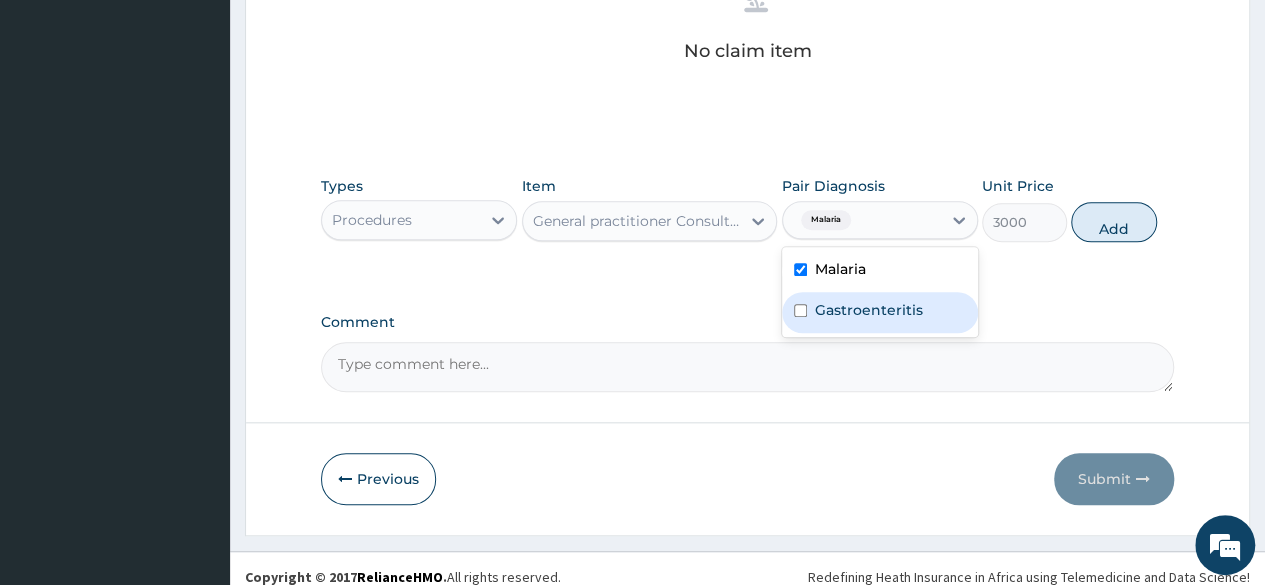 click on "Gastroenteritis" at bounding box center [869, 310] 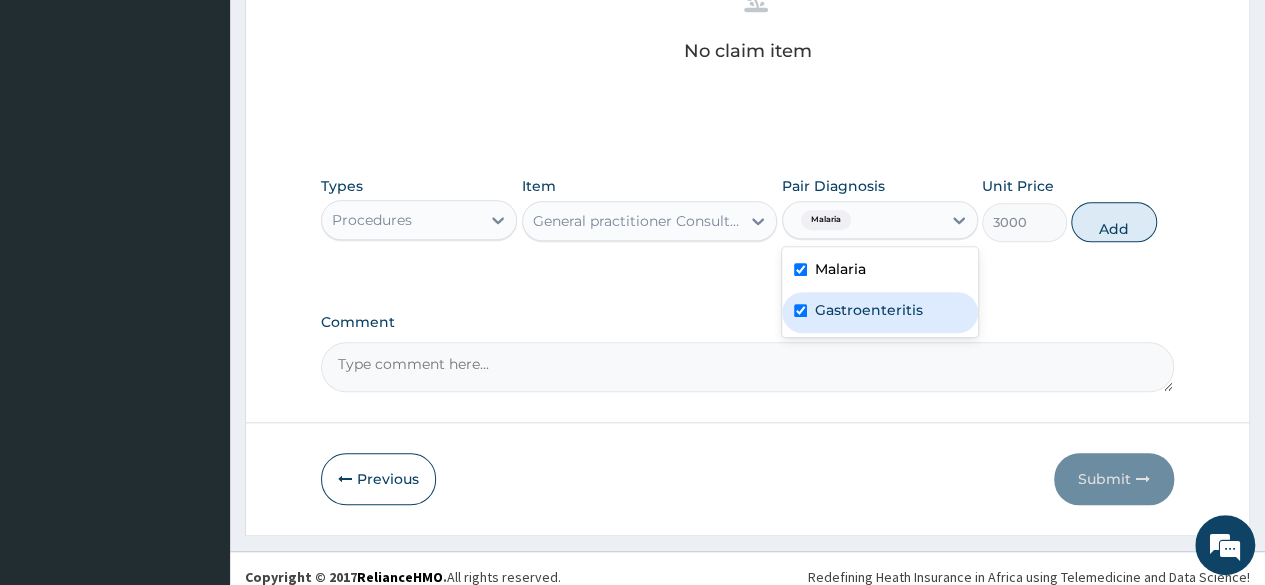 checkbox on "true" 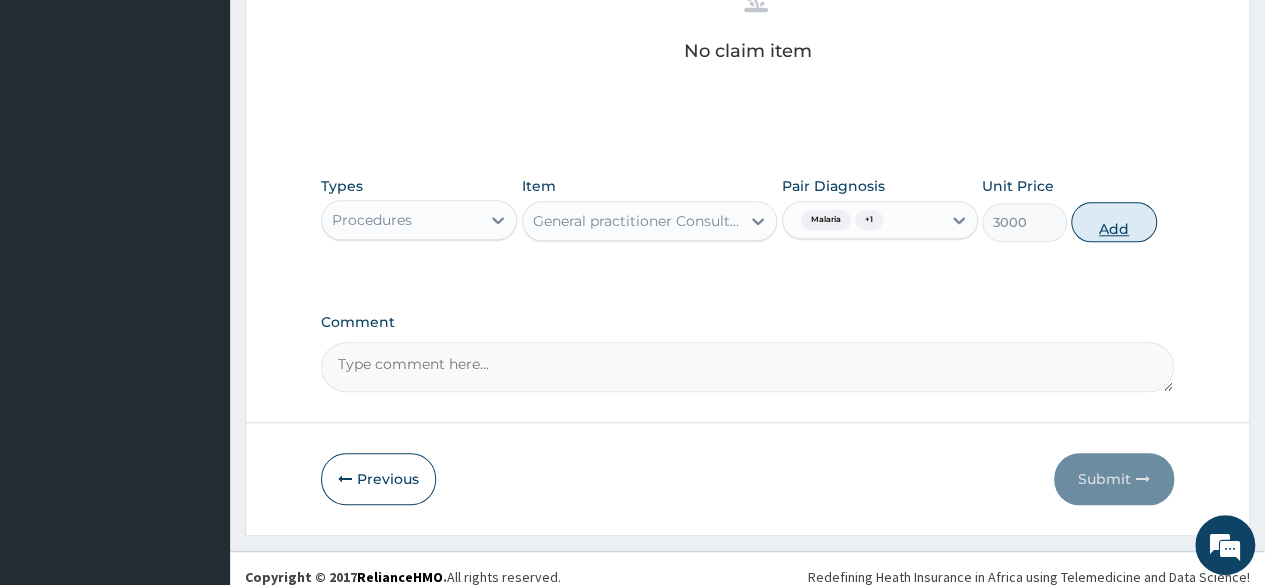 click on "Add" at bounding box center [1113, 222] 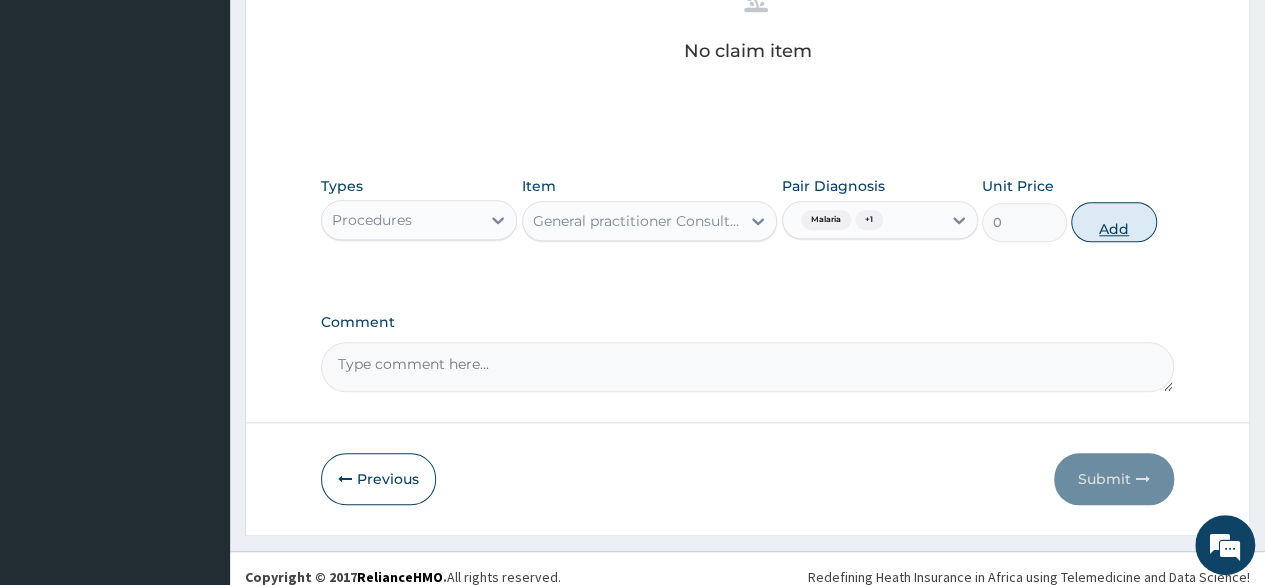 scroll, scrollTop: 784, scrollLeft: 0, axis: vertical 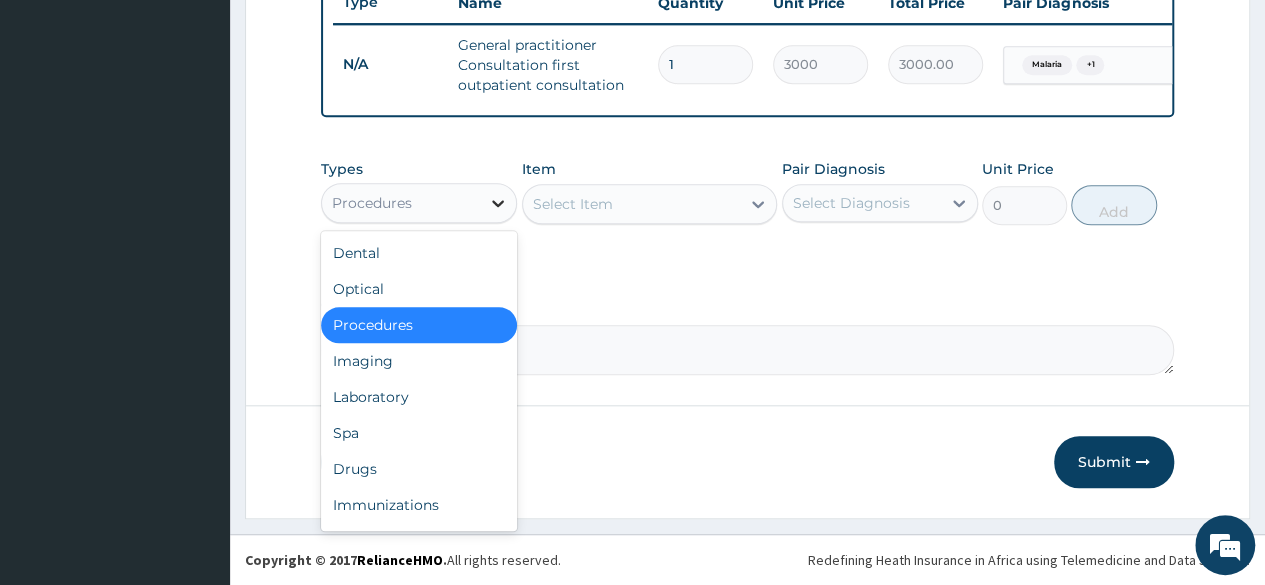 click at bounding box center (498, 203) 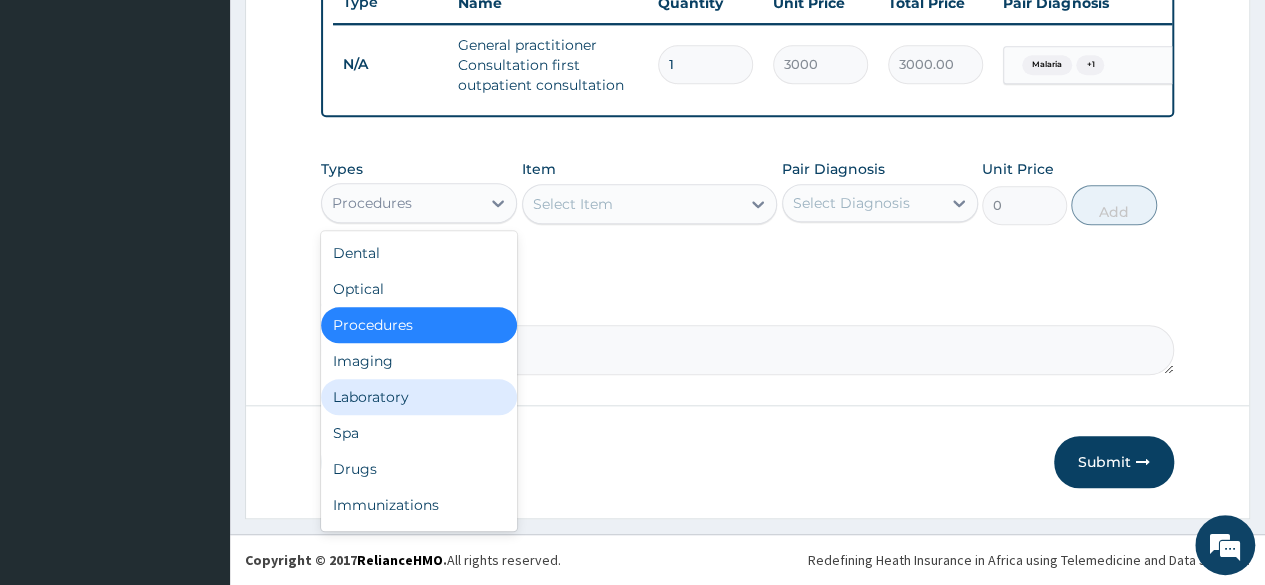 click on "Laboratory" at bounding box center [419, 397] 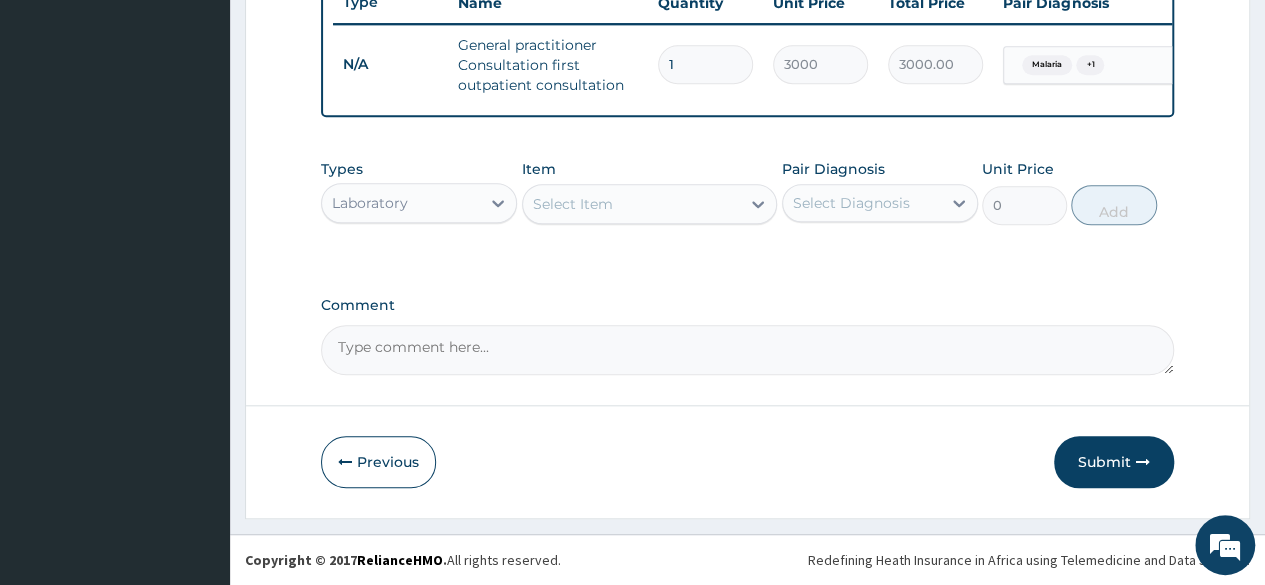 click on "Select Item" at bounding box center [632, 204] 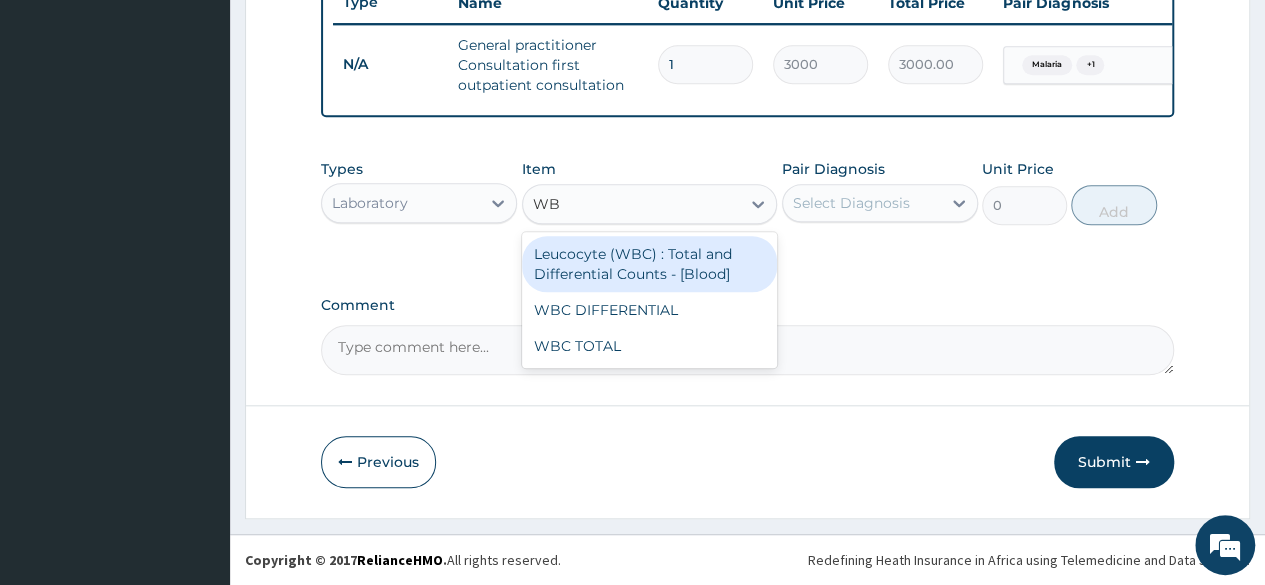 type on "WBC" 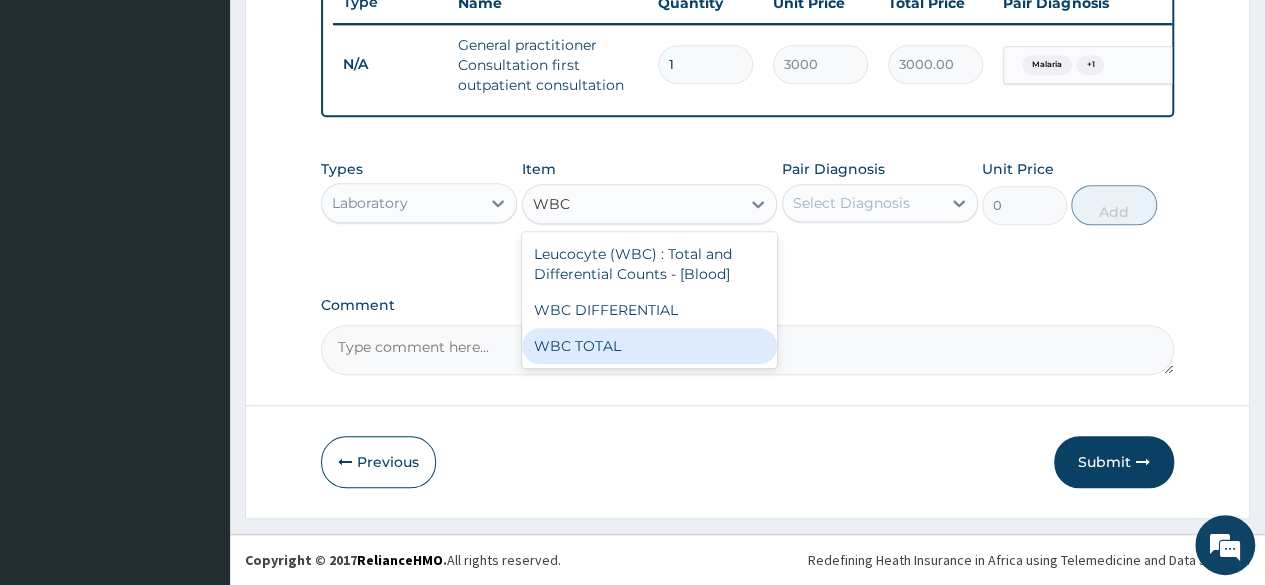click on "WBC TOTAL" at bounding box center (650, 346) 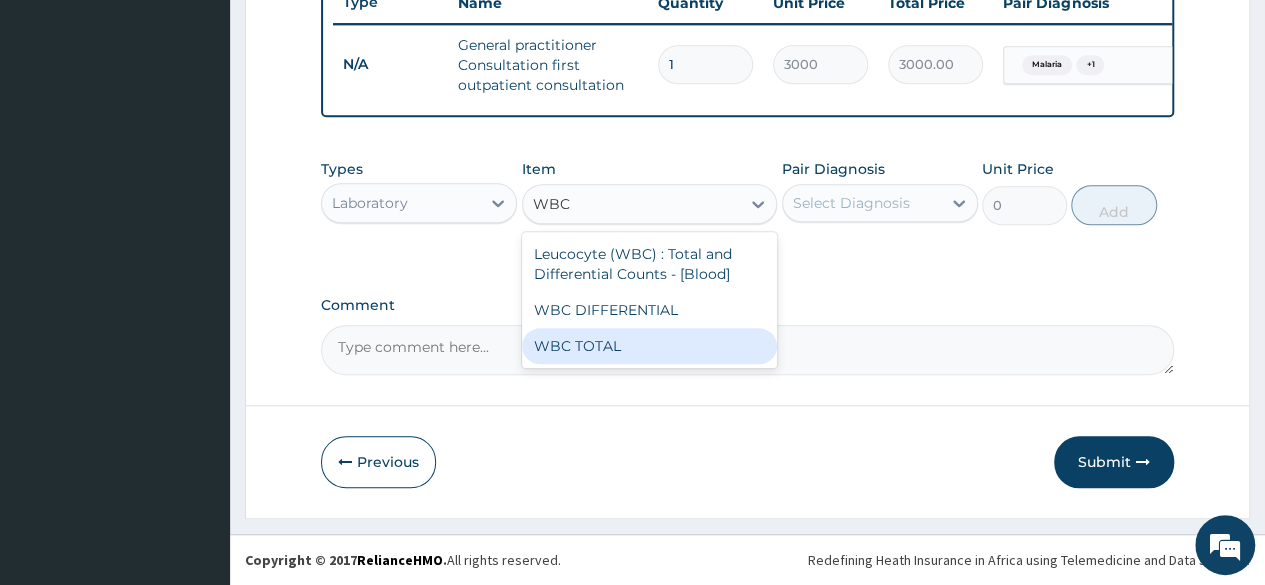 type 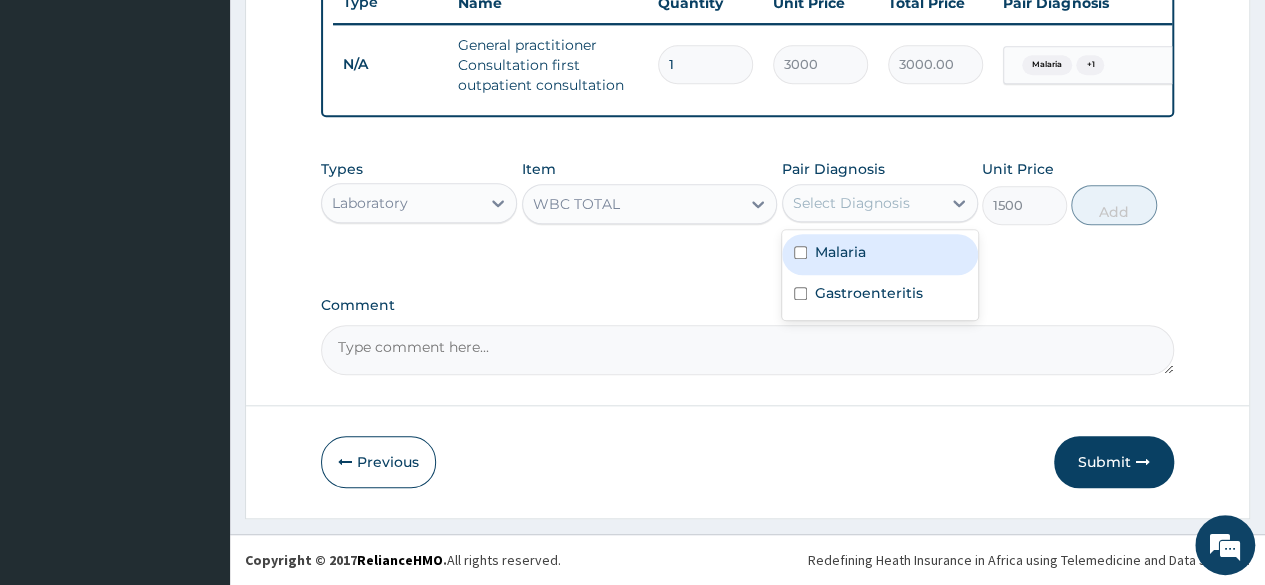 drag, startPoint x: 840, startPoint y: 210, endPoint x: 844, endPoint y: 271, distance: 61.13101 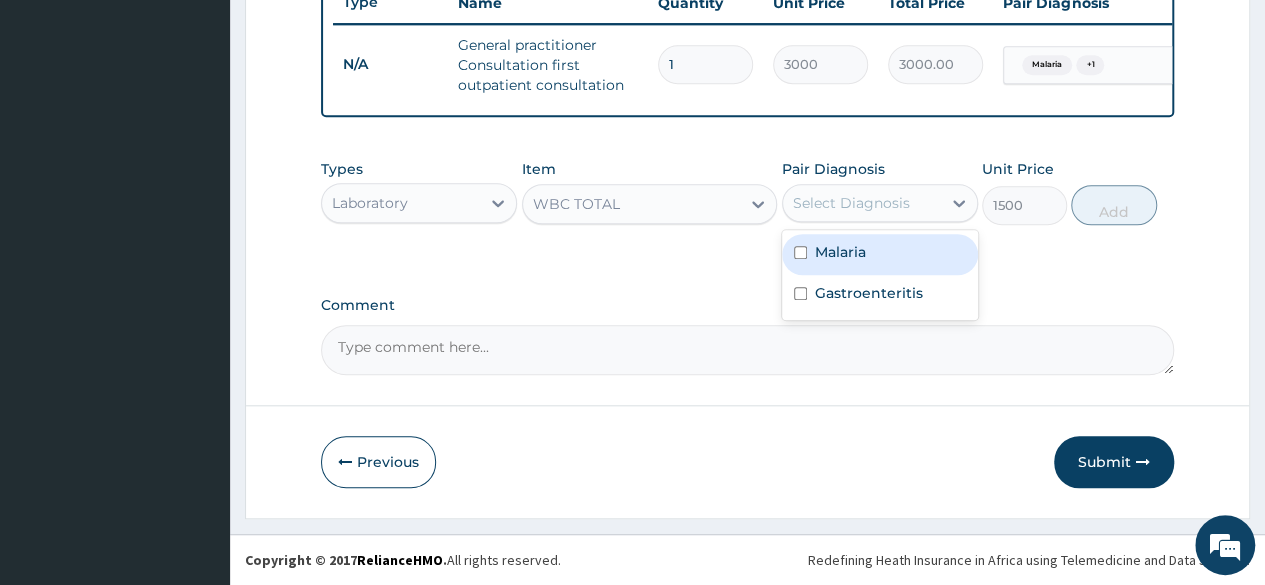 click on "option Gastroenteritis, selected. option Malaria focused, 1 of 2. 2 results available. Use Up and Down to choose options, press Enter to select the currently focused option, press Escape to exit the menu, press Tab to select the option and exit the menu. Select Diagnosis Malaria Gastroenteritis" at bounding box center [880, 203] 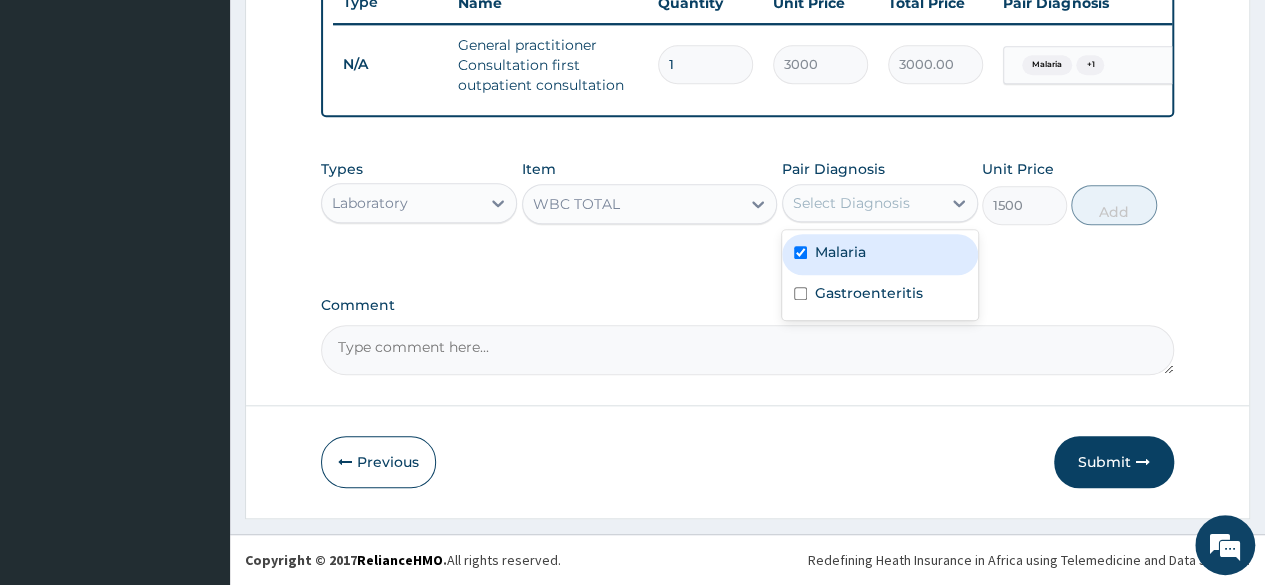 checkbox on "true" 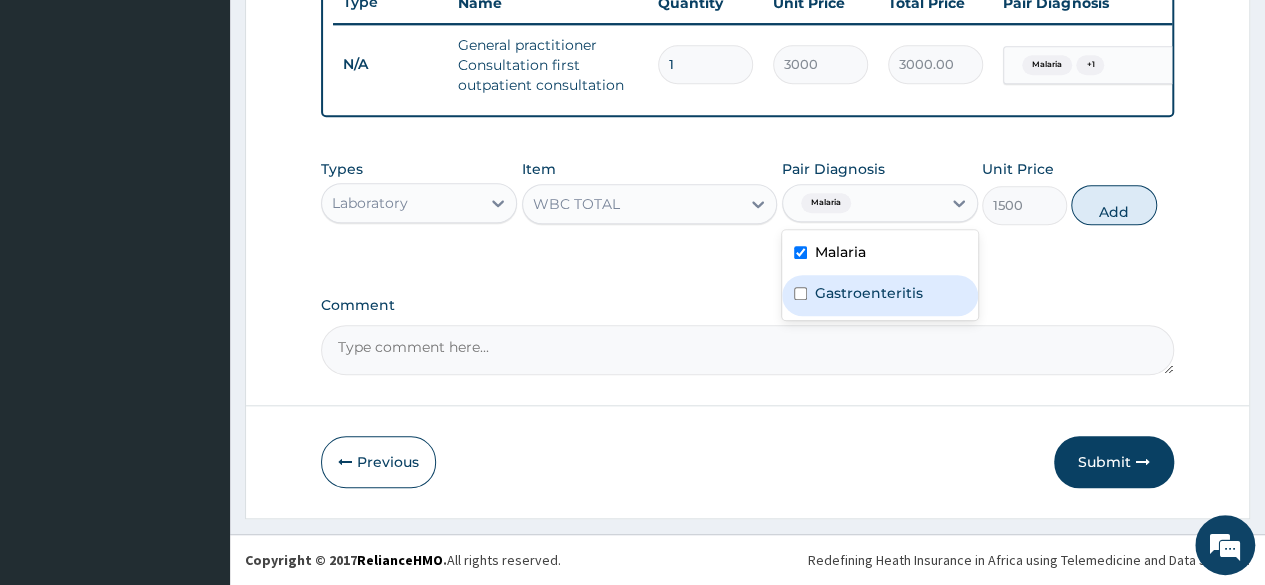 click on "Gastroenteritis" at bounding box center [880, 295] 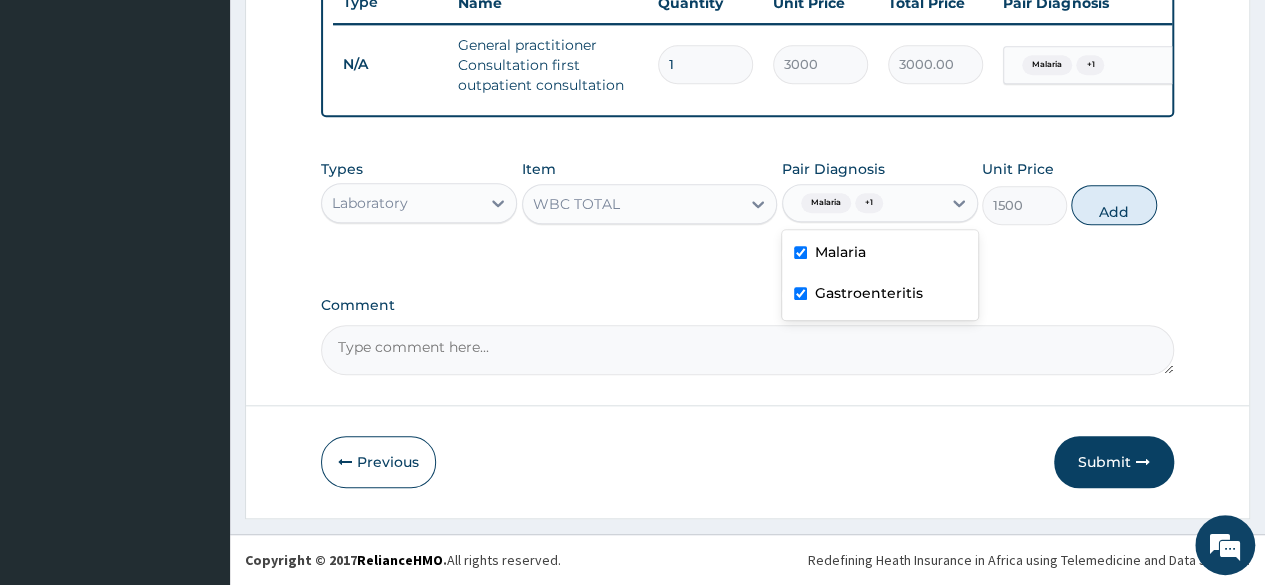 click on "Gastroenteritis" at bounding box center (880, 295) 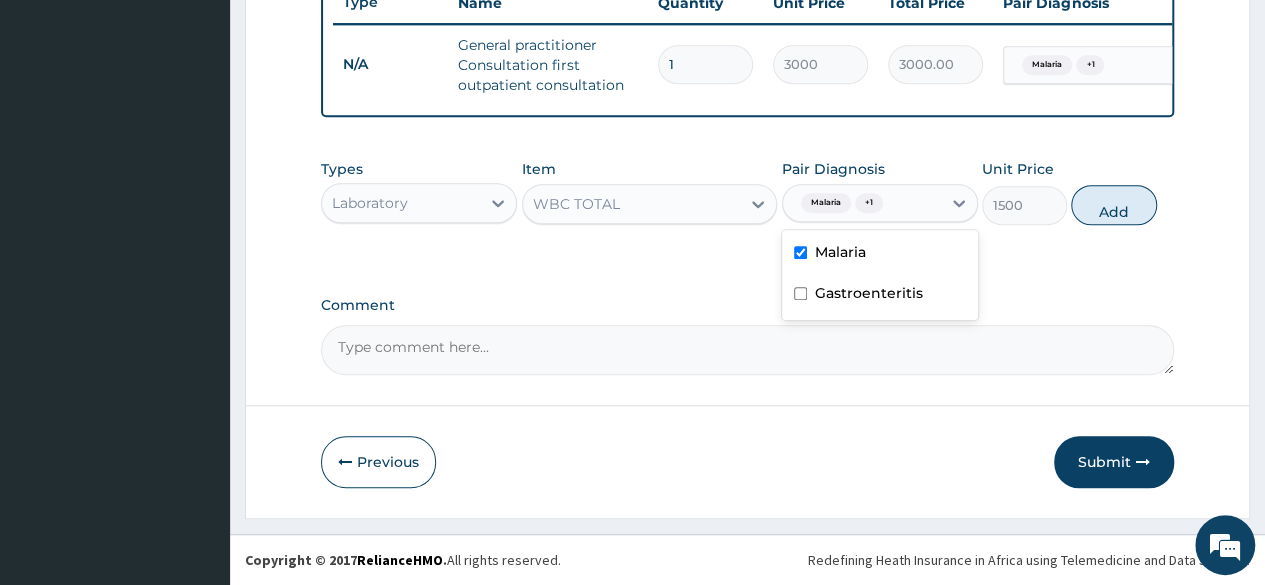 checkbox on "false" 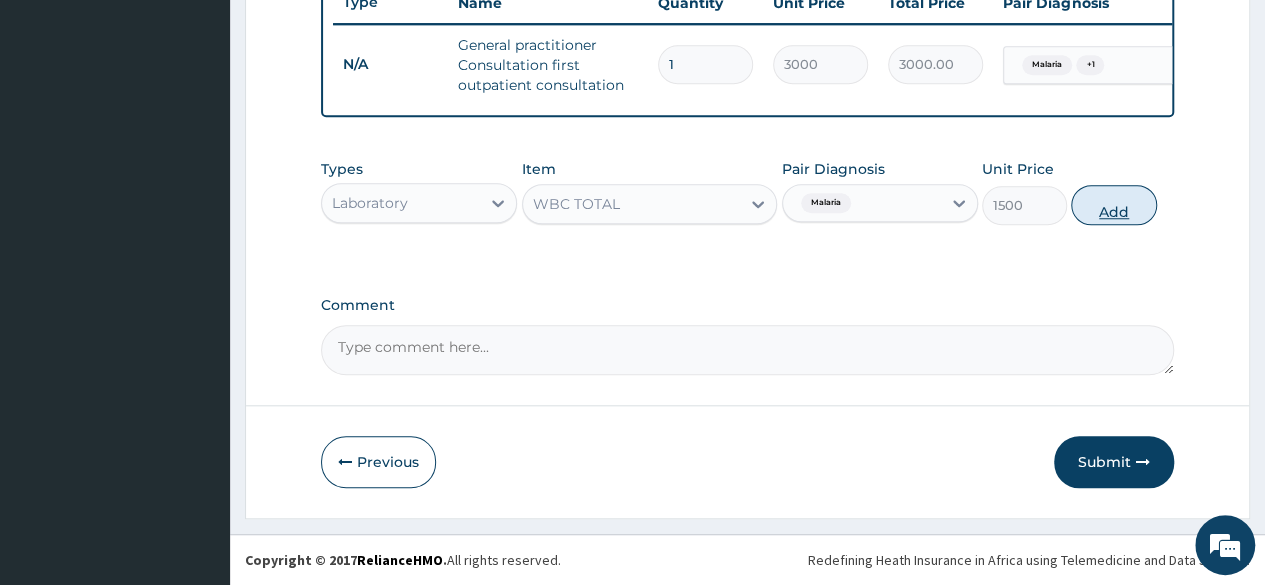 click on "Add" at bounding box center [1113, 205] 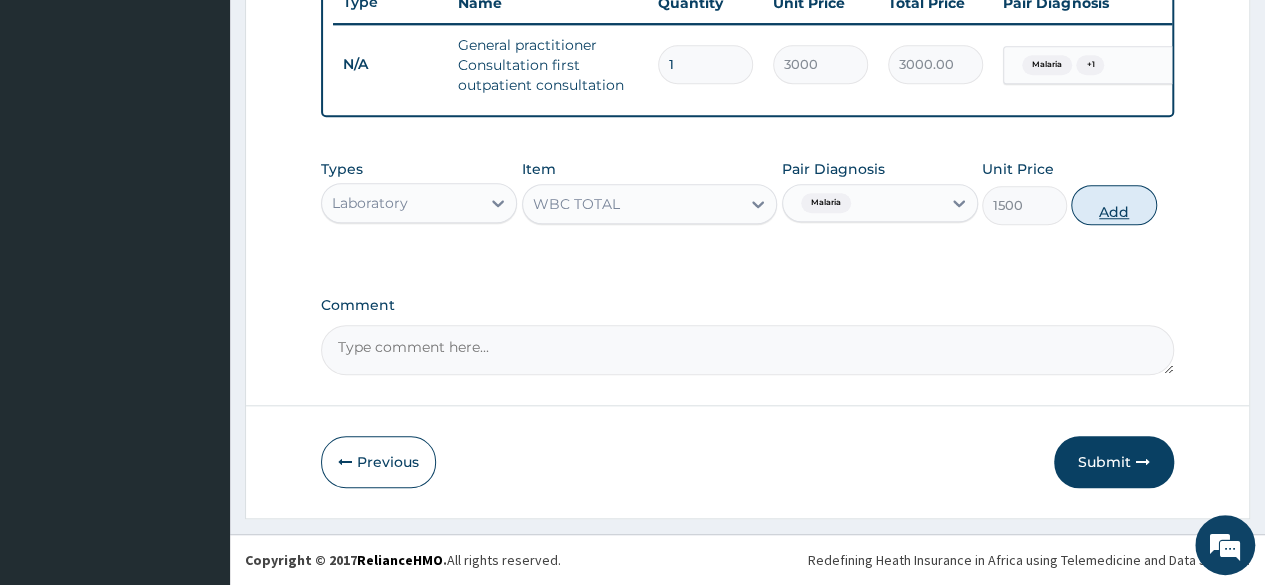 type on "0" 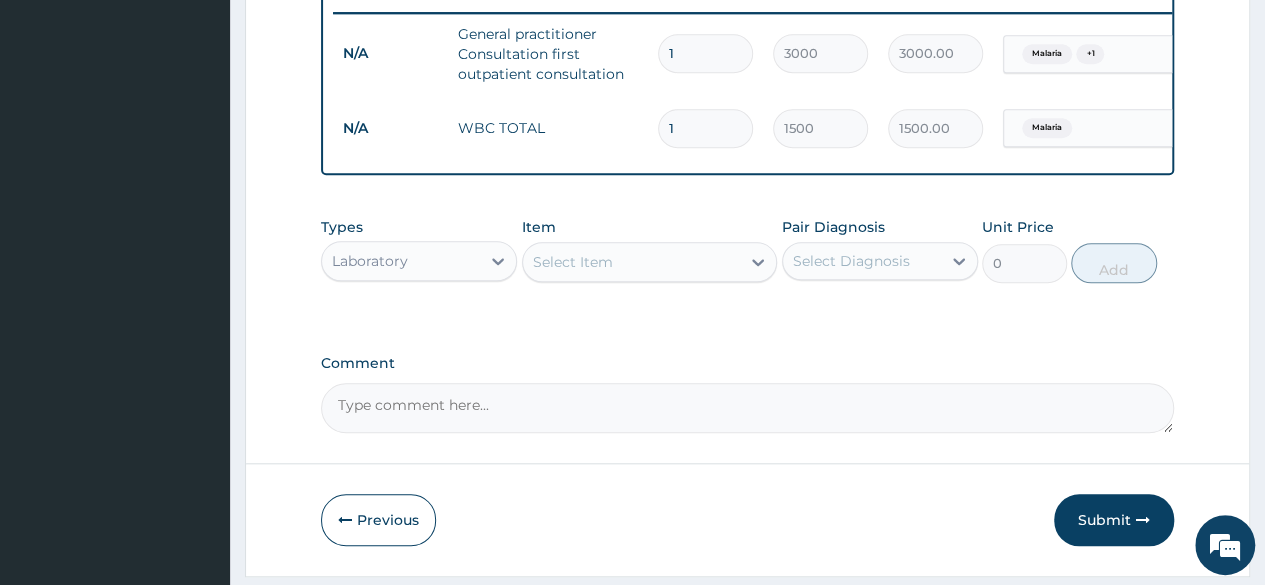 click on "Select Item" at bounding box center [632, 262] 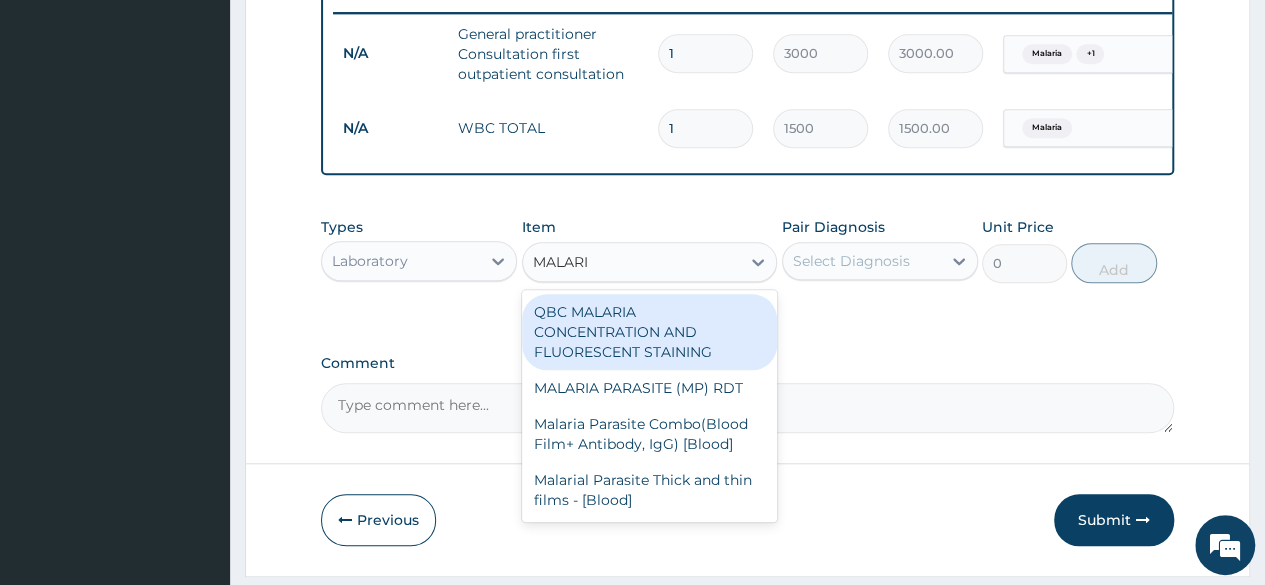 type on "MALARIA" 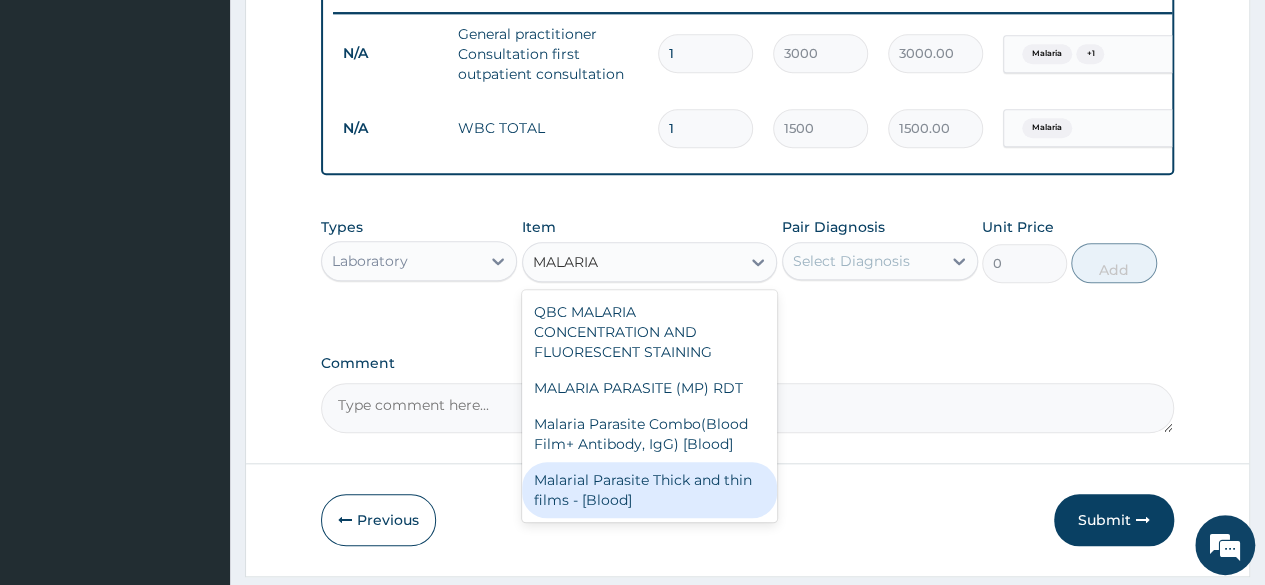 click on "Malarial Parasite Thick and thin films - [Blood]" at bounding box center (650, 490) 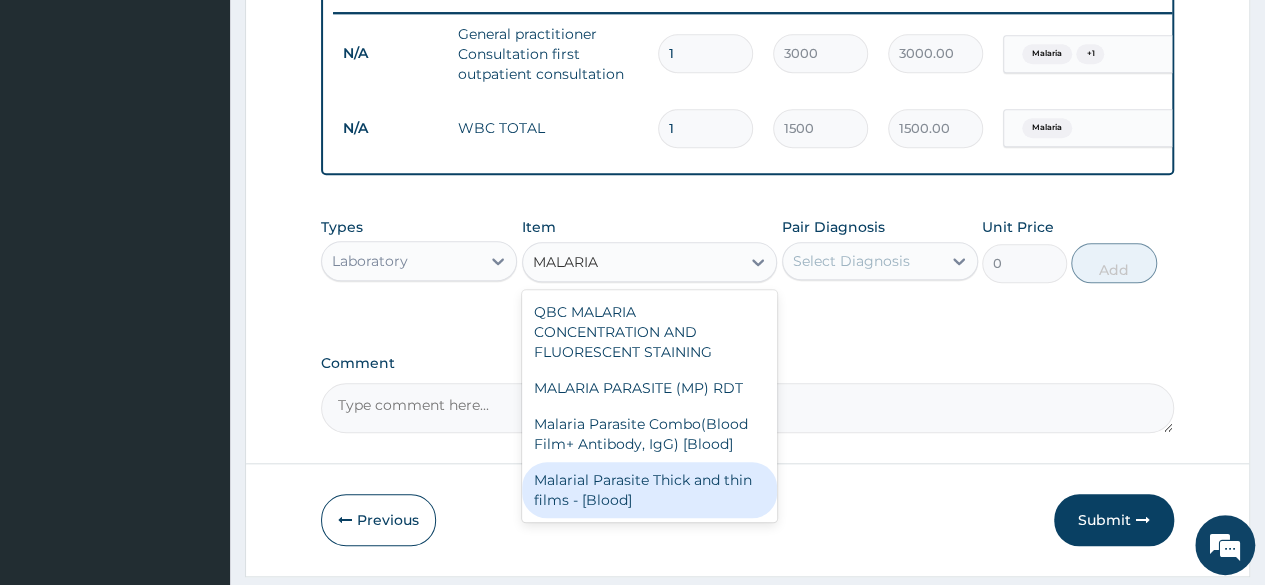type 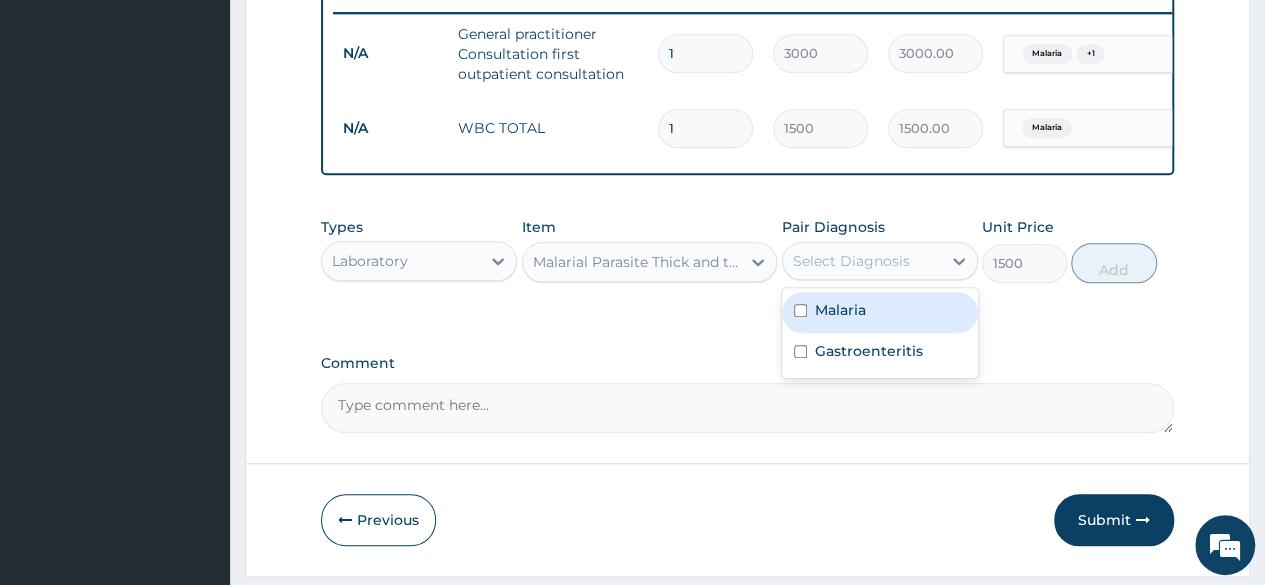 click on "Select Diagnosis" at bounding box center [862, 261] 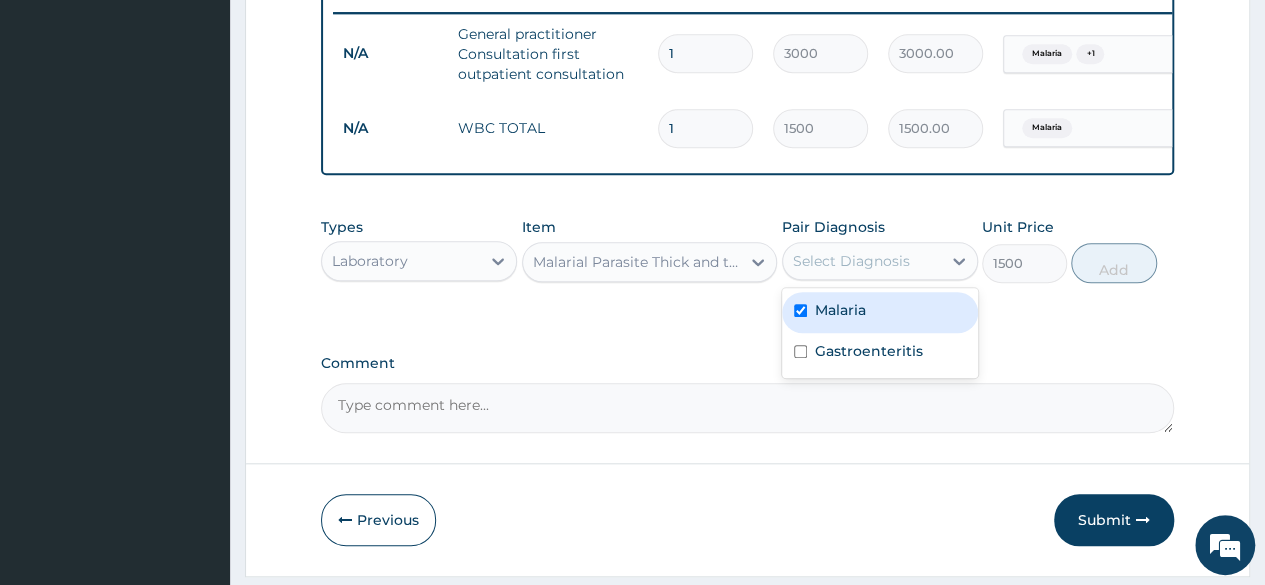 checkbox on "true" 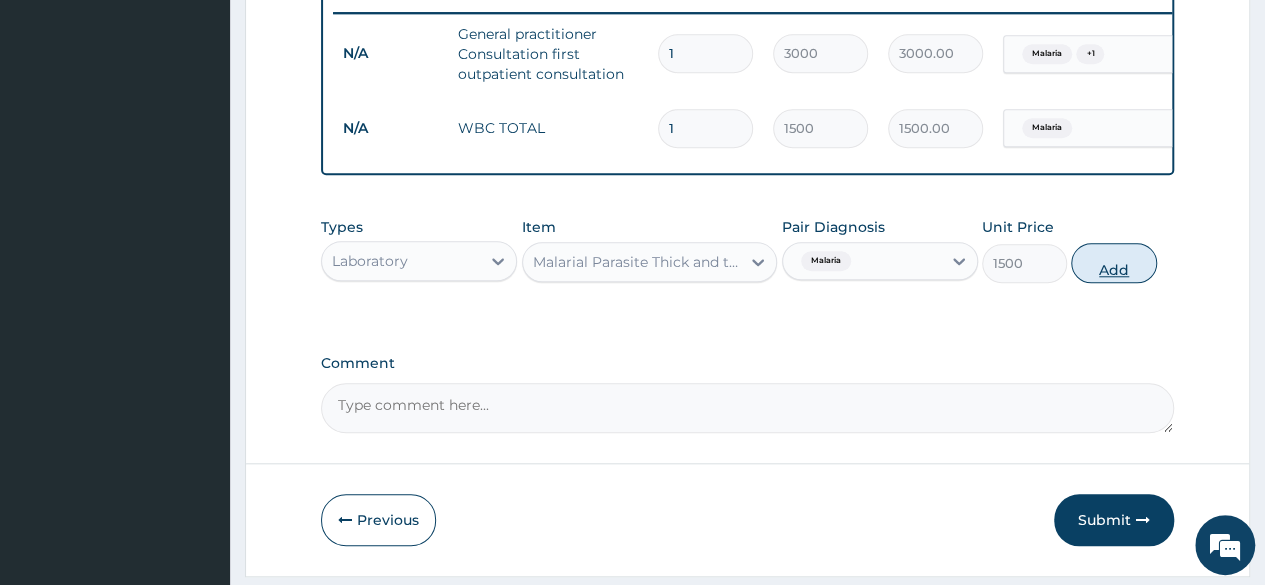 click on "Add" at bounding box center (1113, 263) 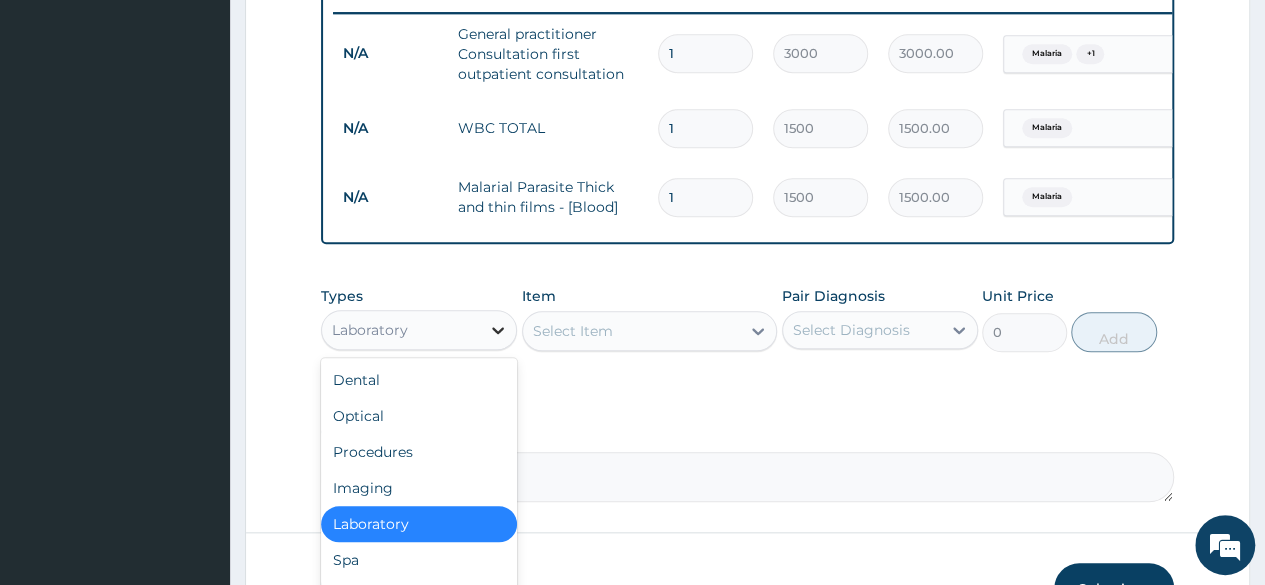 click at bounding box center (498, 330) 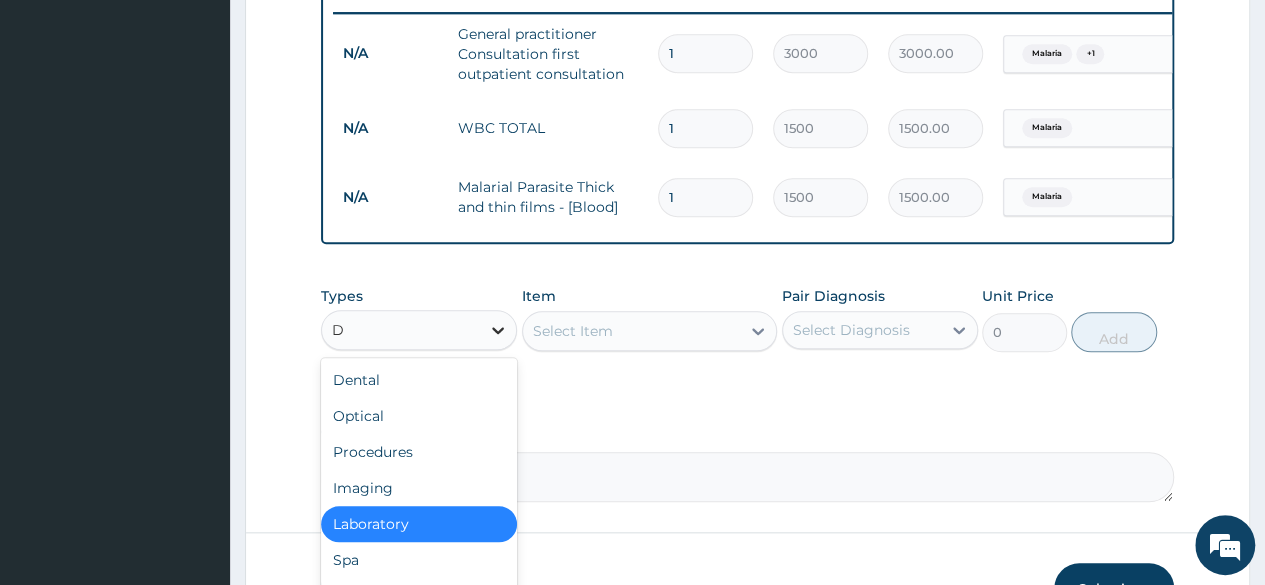 type on "DR" 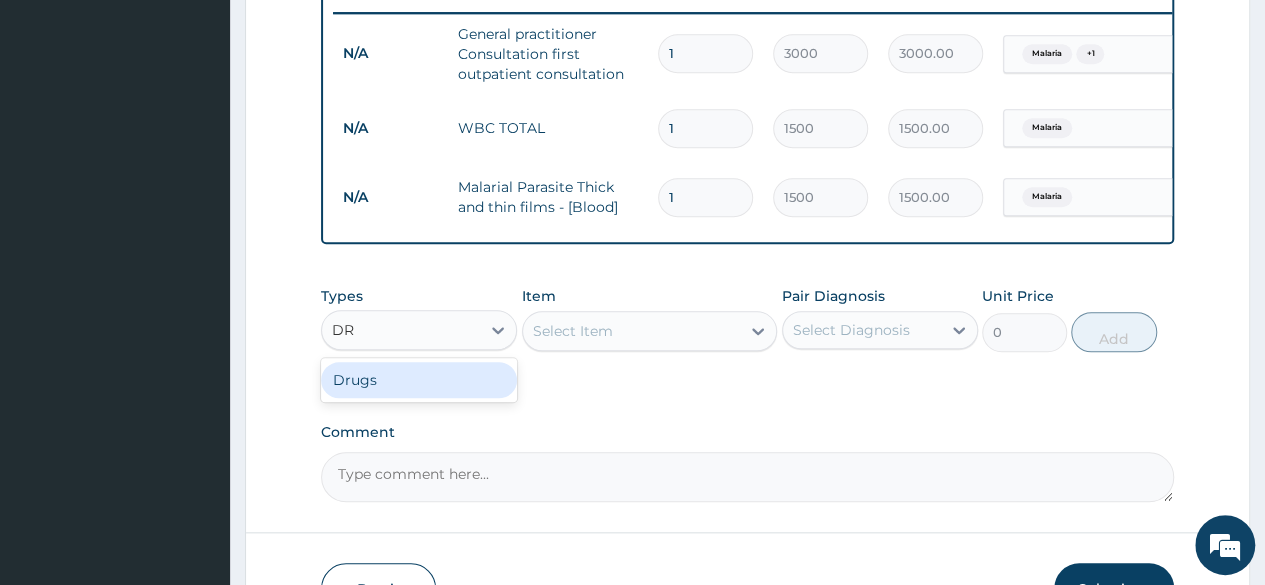 click on "Drugs" at bounding box center [419, 380] 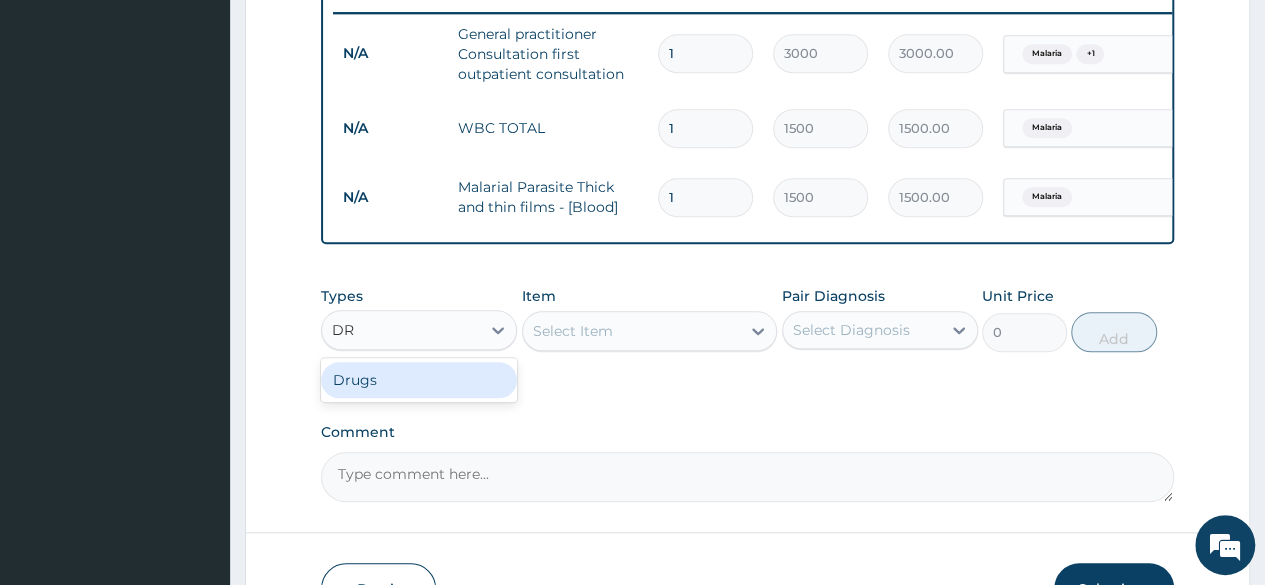 type 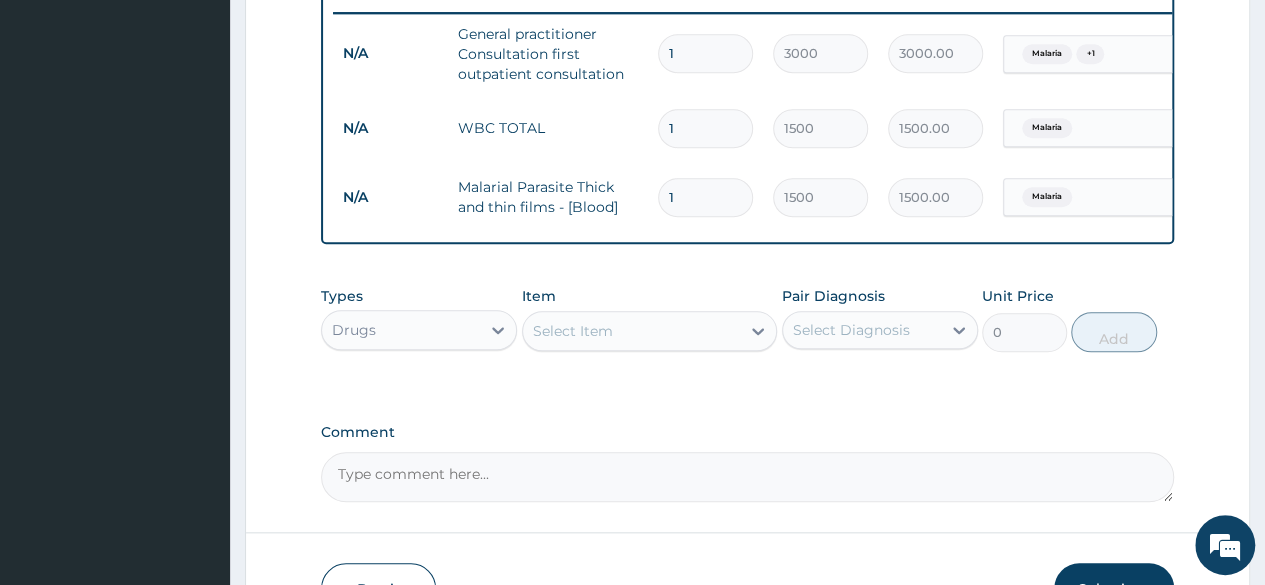 click on "Select Item" at bounding box center (632, 331) 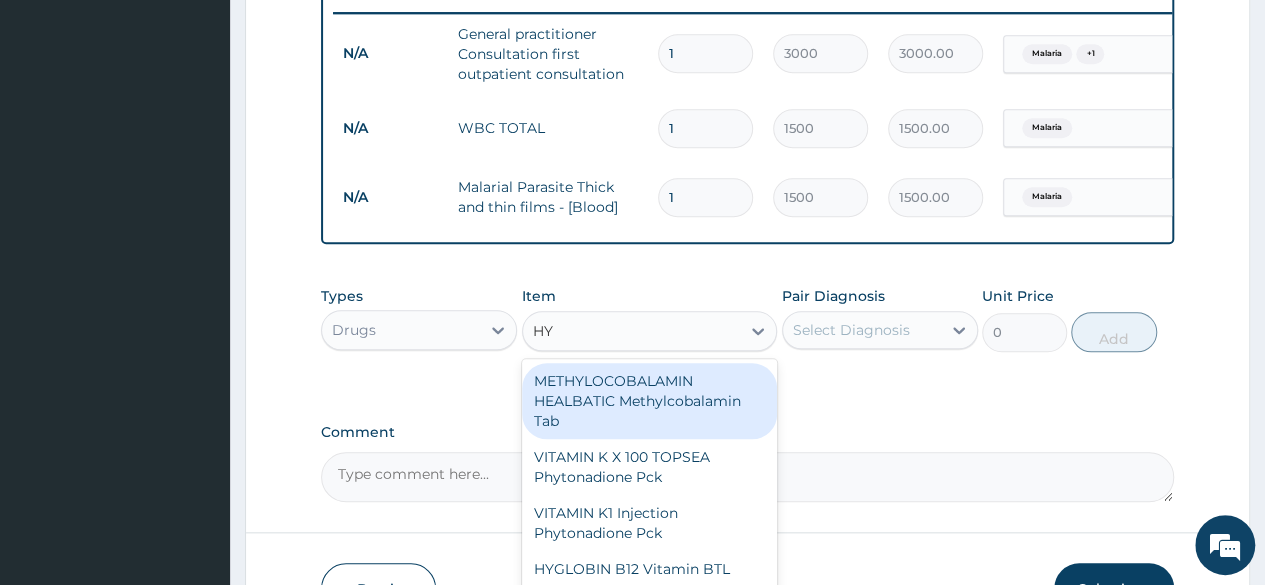type on "HYO" 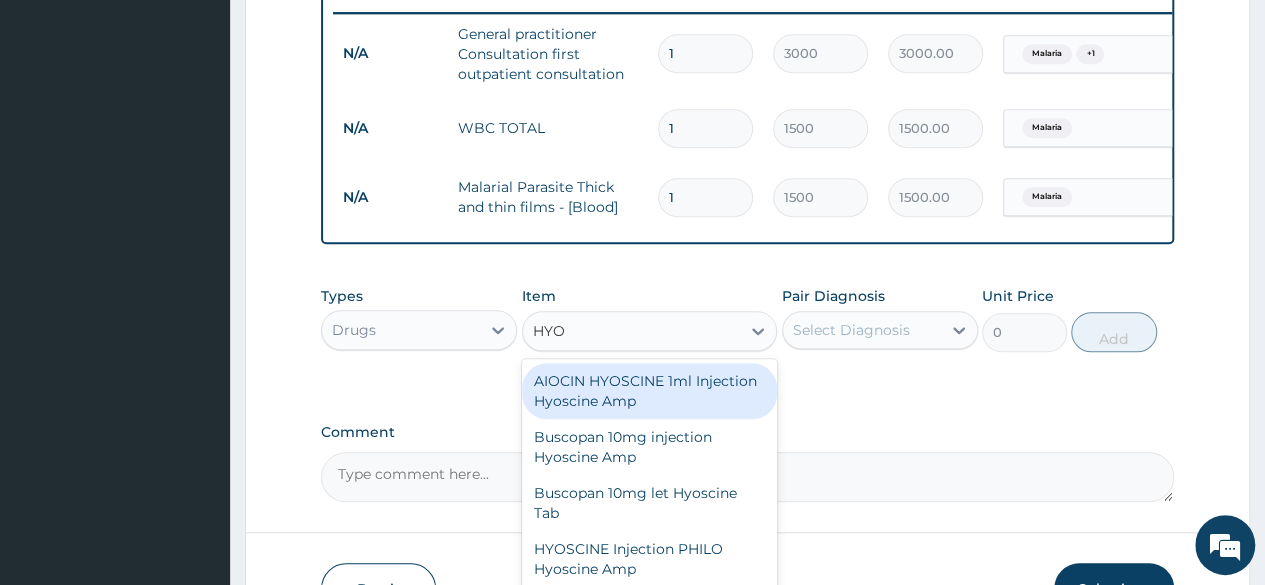 click on "AIOCIN HYOSCINE 1ml Injection Hyoscine Amp" at bounding box center [650, 391] 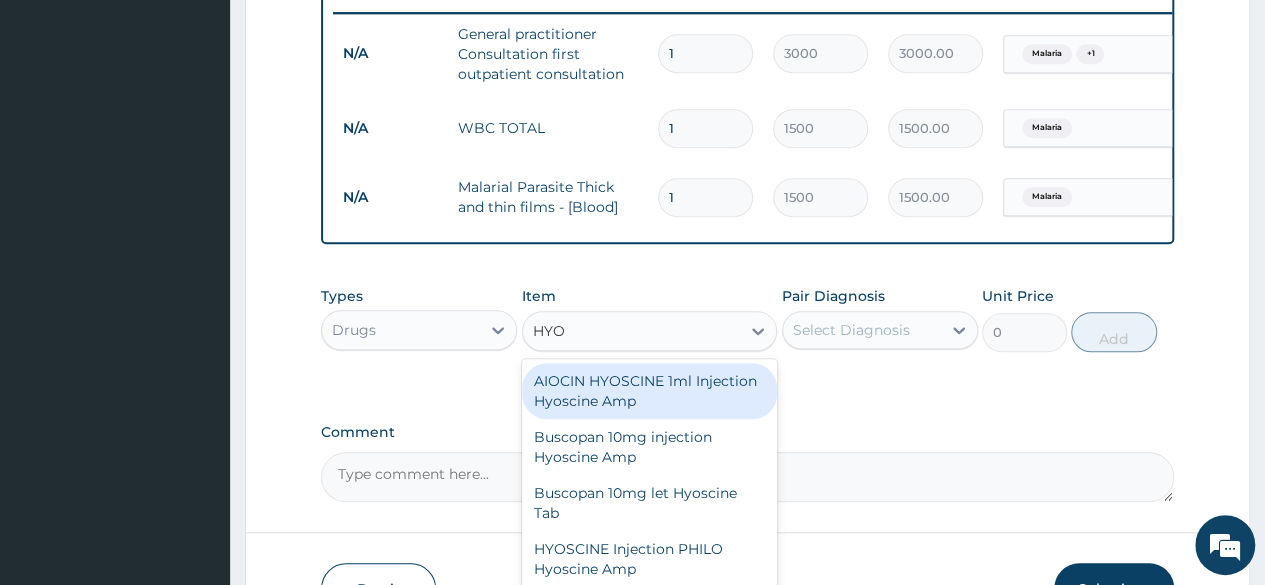 type 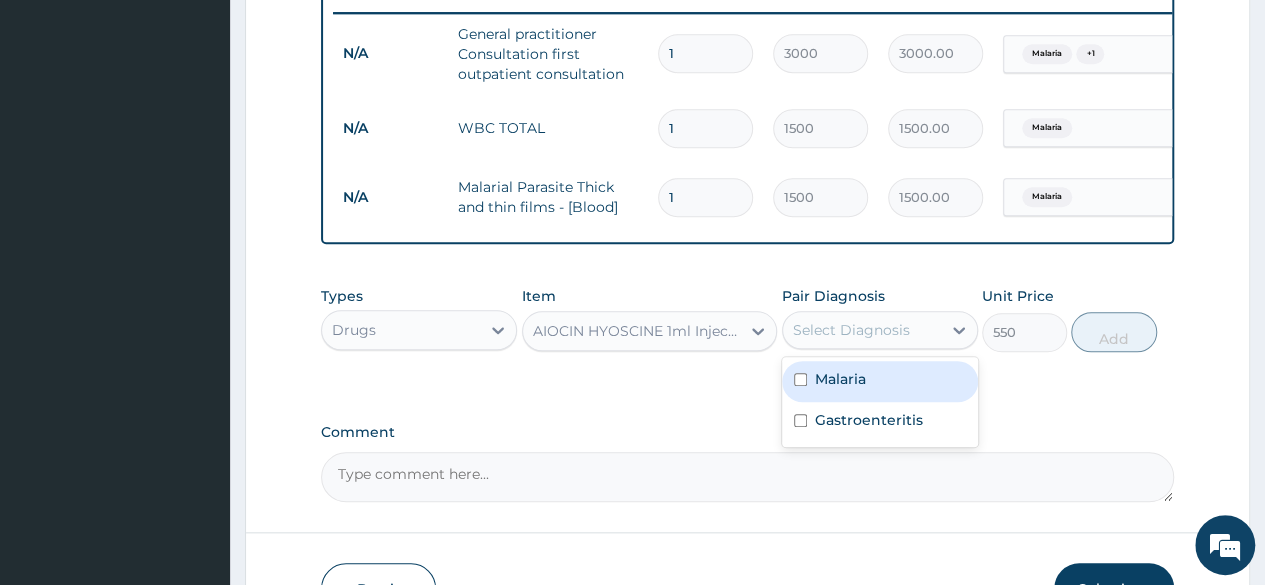 click on "Select Diagnosis" at bounding box center [851, 330] 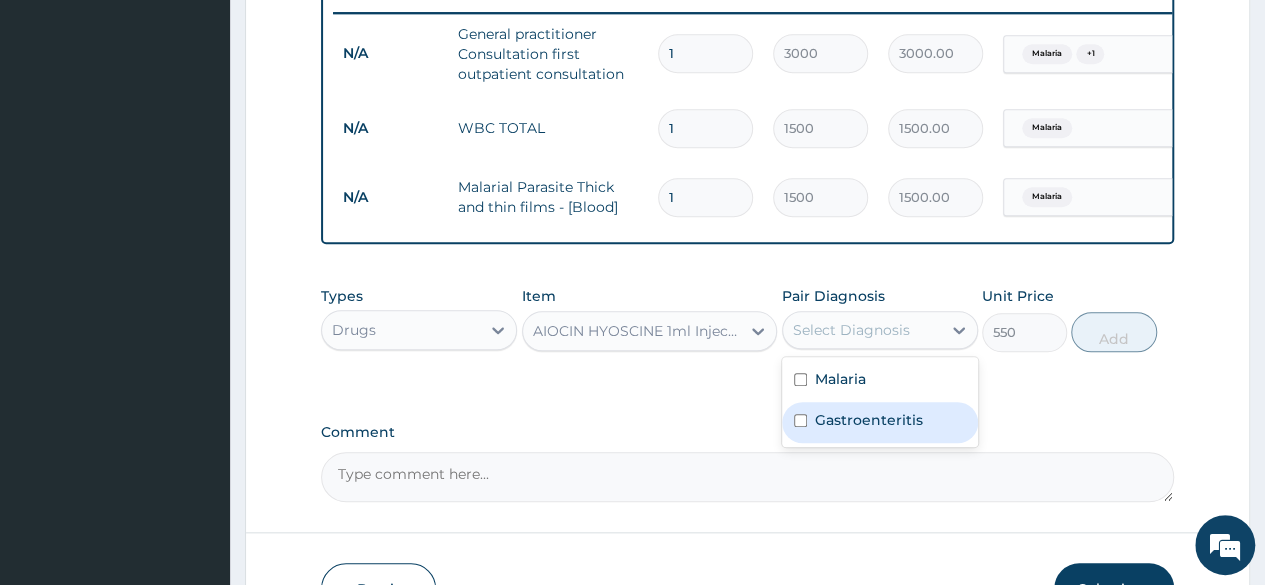 click on "Gastroenteritis" at bounding box center [869, 420] 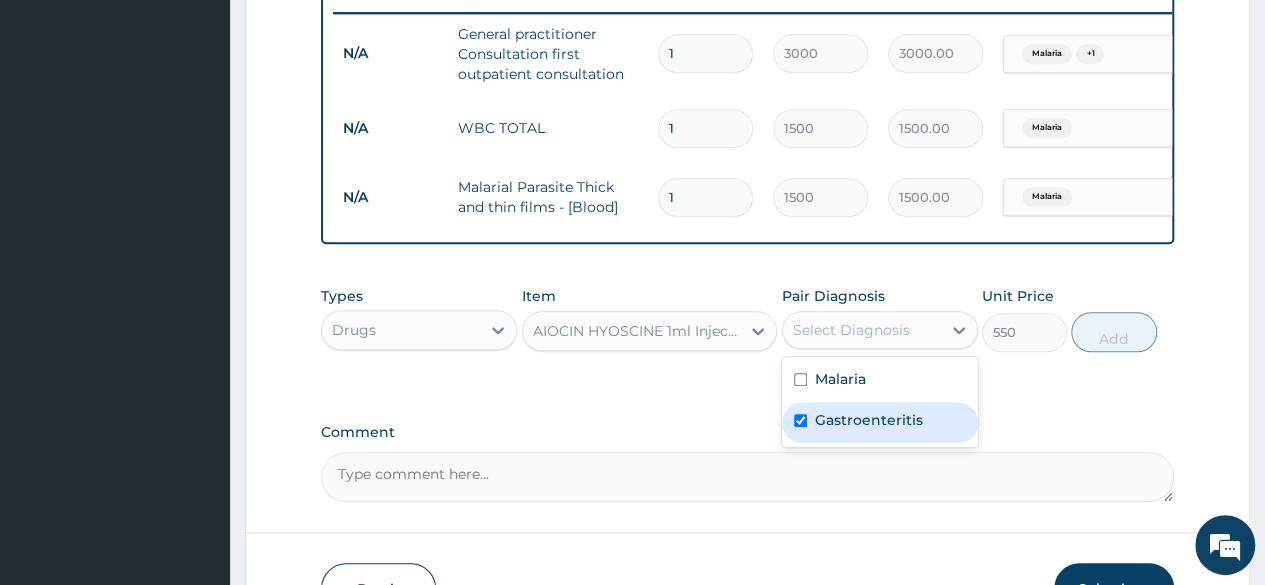 checkbox on "true" 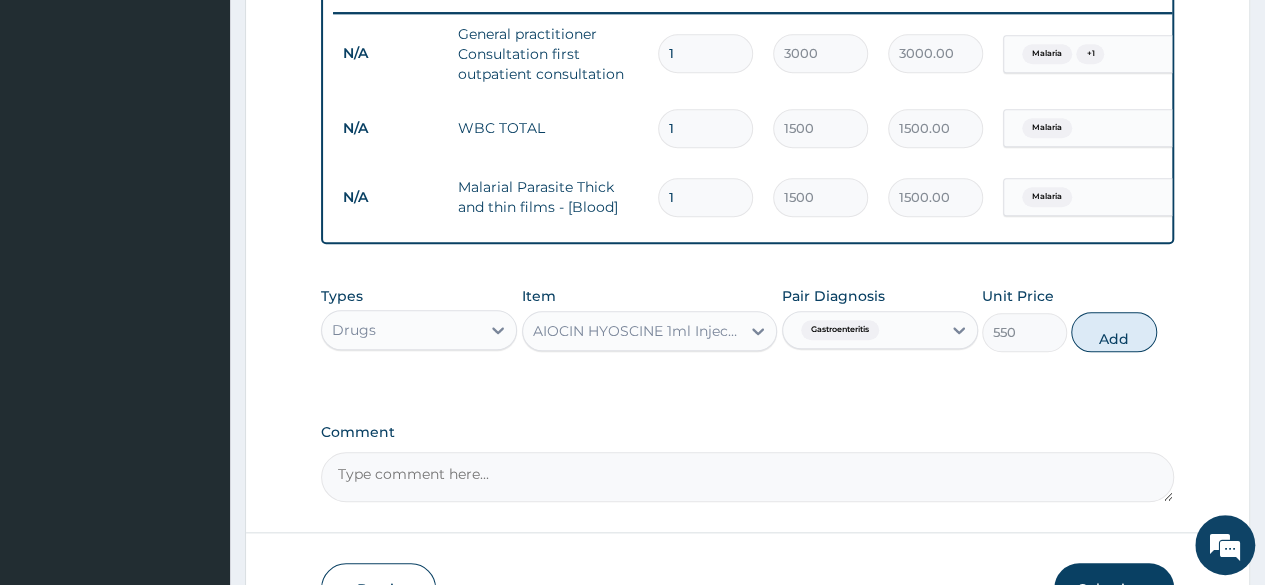 click on "Types Drugs Item AIOCIN HYOSCINE 1ml Injection Hyoscine Amp Pair Diagnosis Gastroenteritis Unit Price 550 Add" at bounding box center [747, 319] 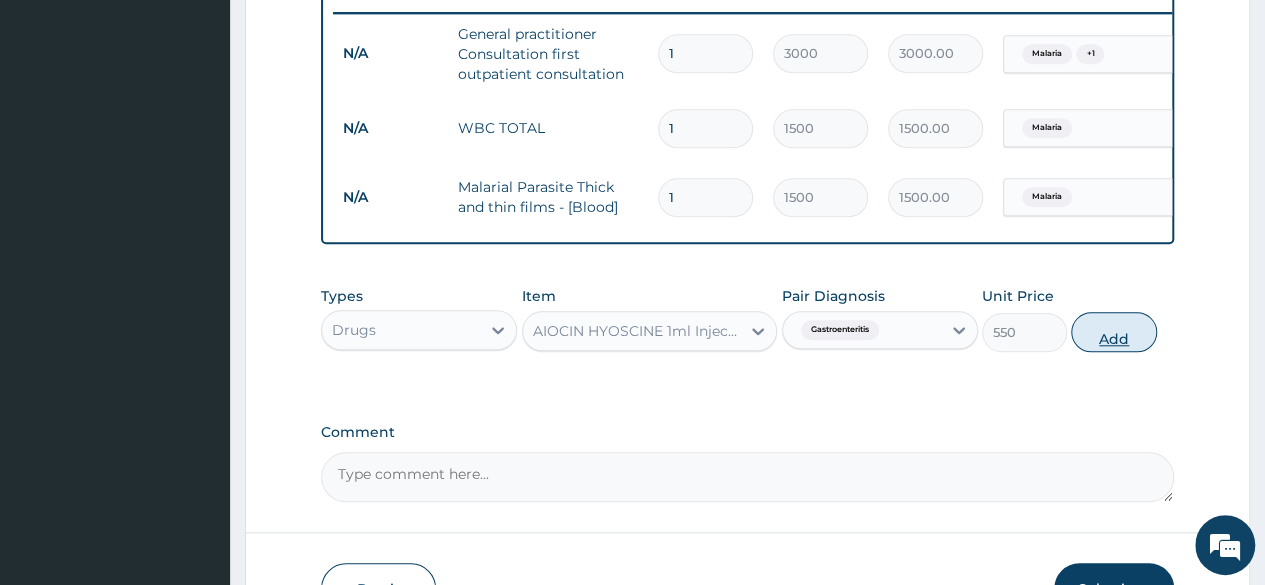 click on "Add" at bounding box center (1113, 332) 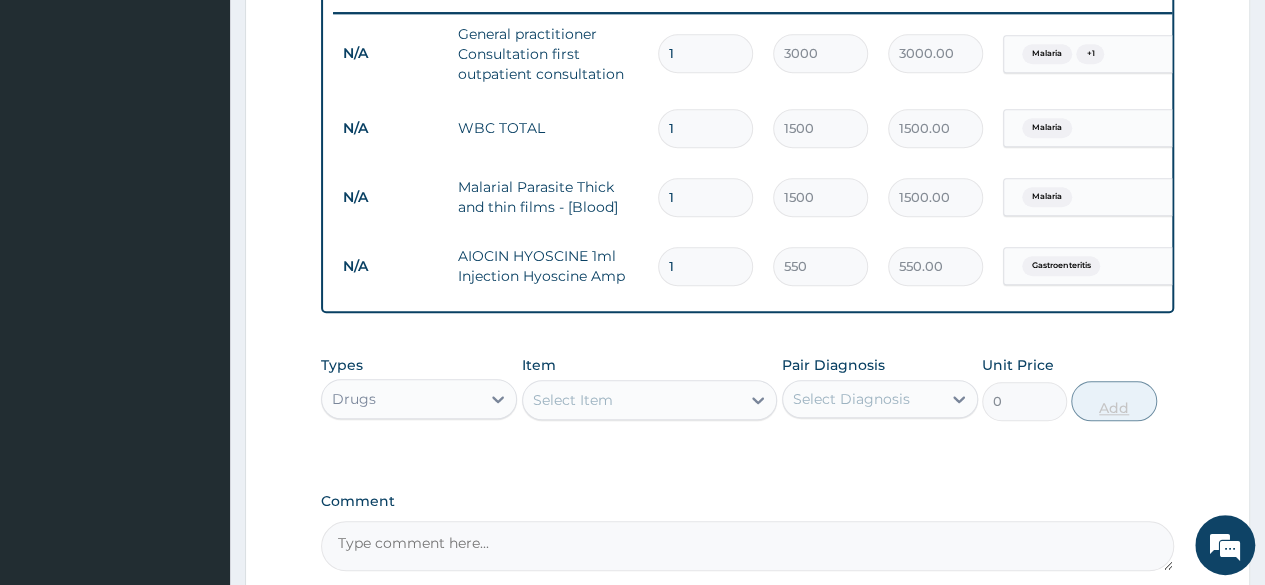 type 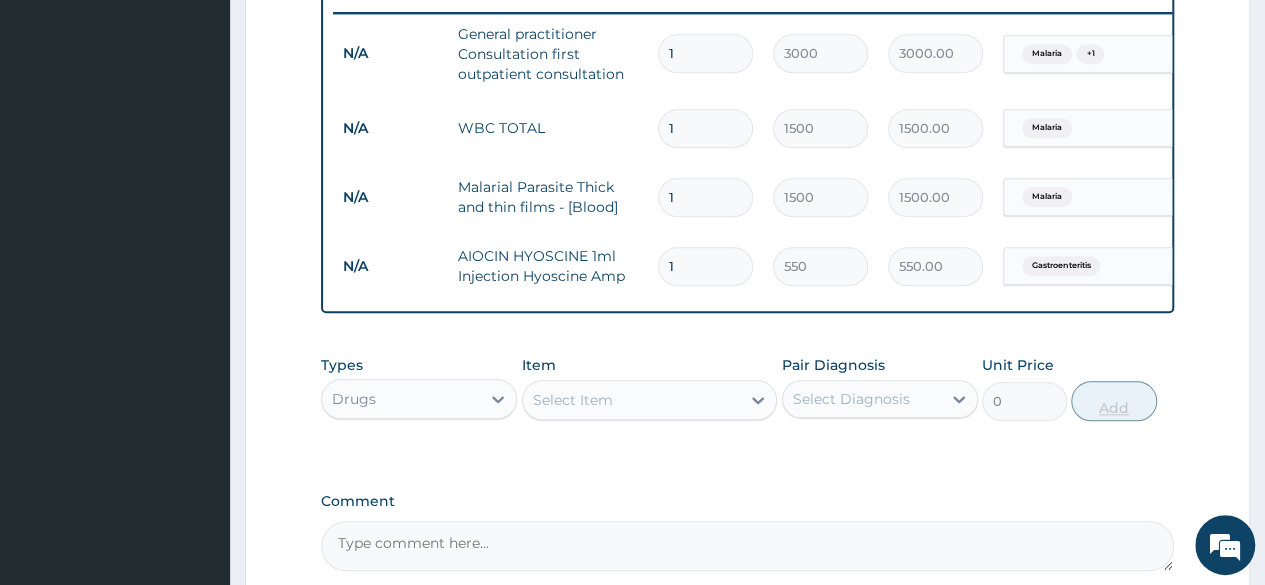 type on "0.00" 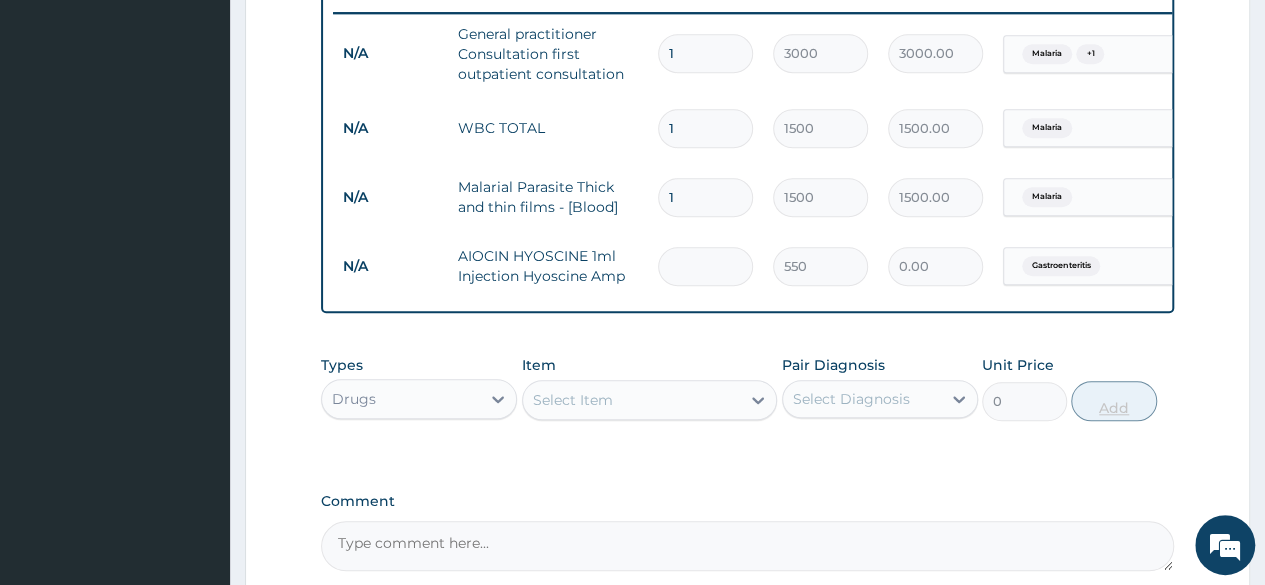 type on "5" 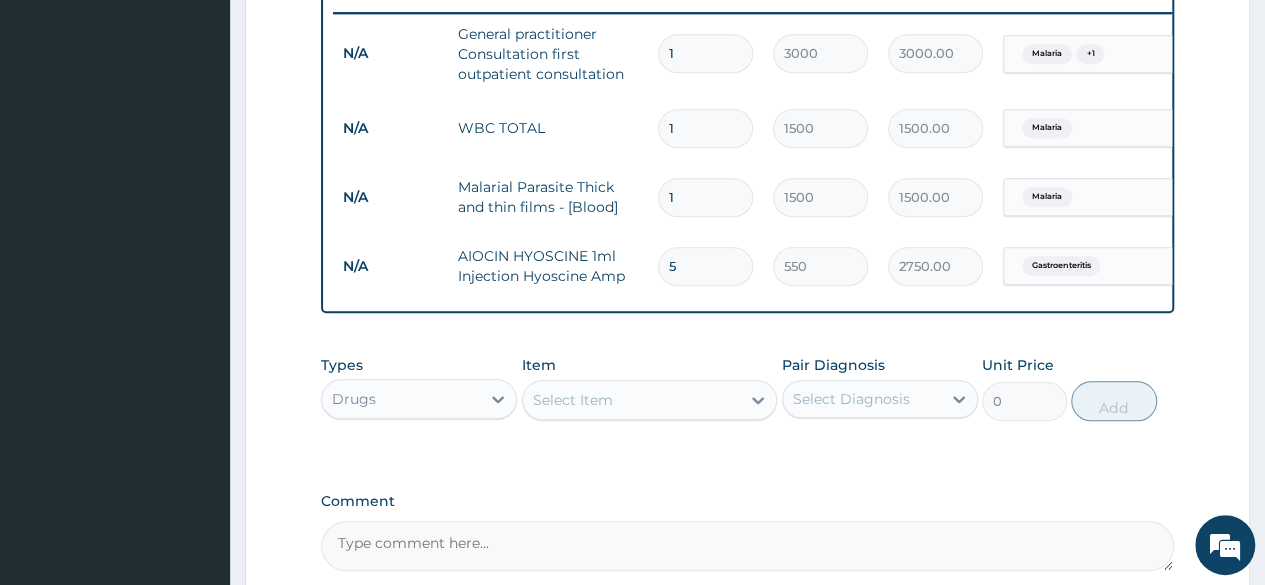 type 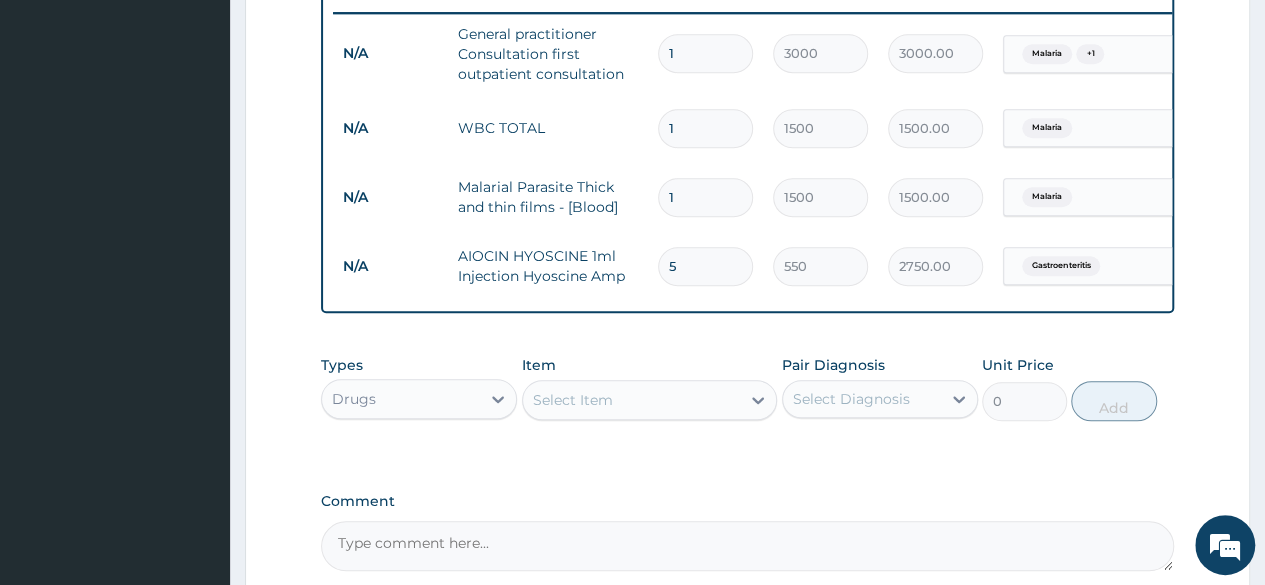 type on "0.00" 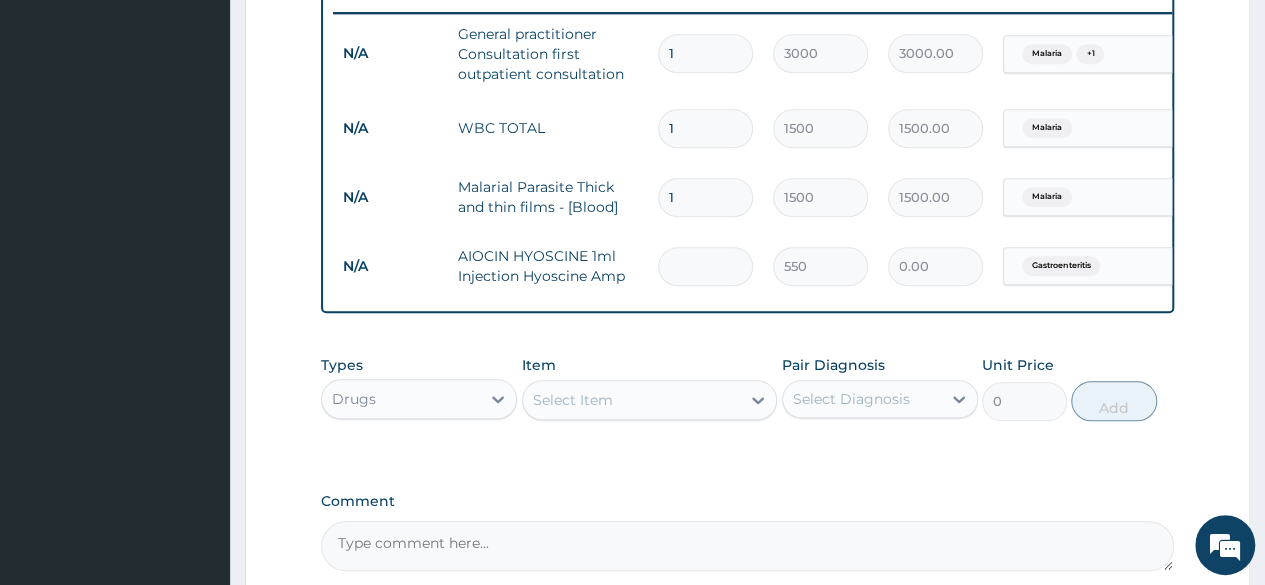 type on "1" 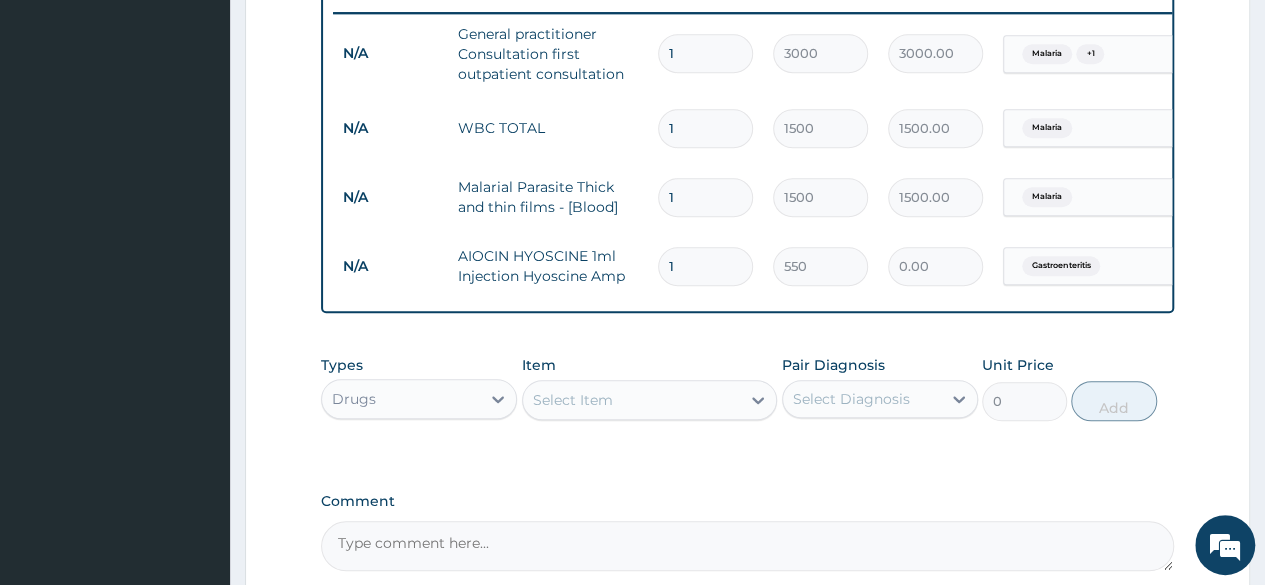 type on "550.00" 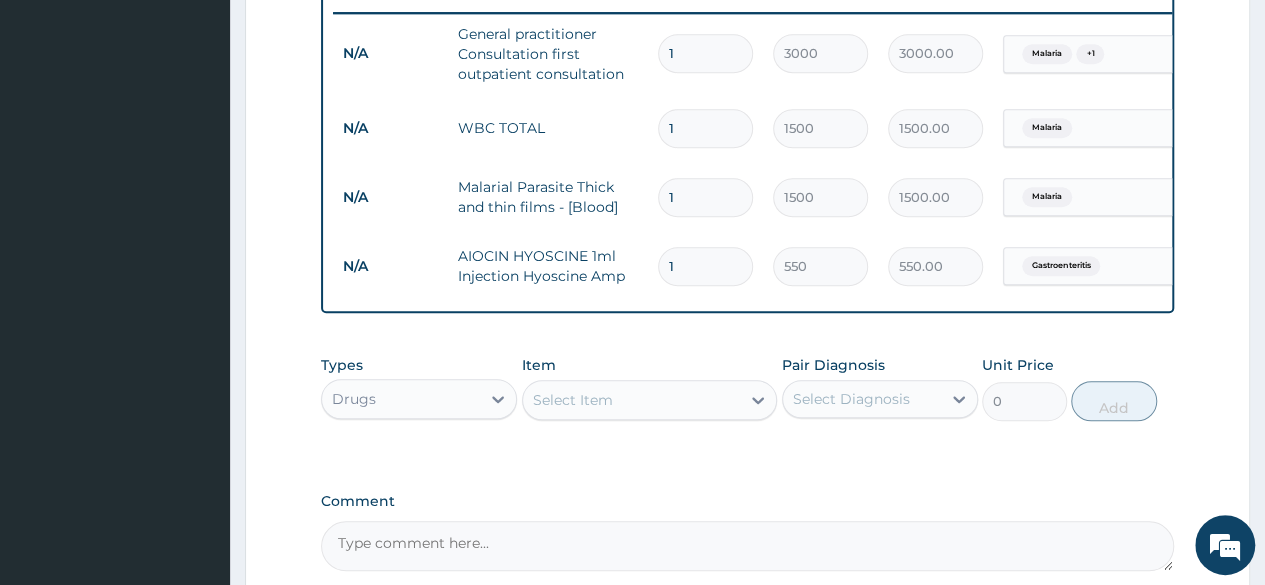 click on "Select Item" at bounding box center [632, 400] 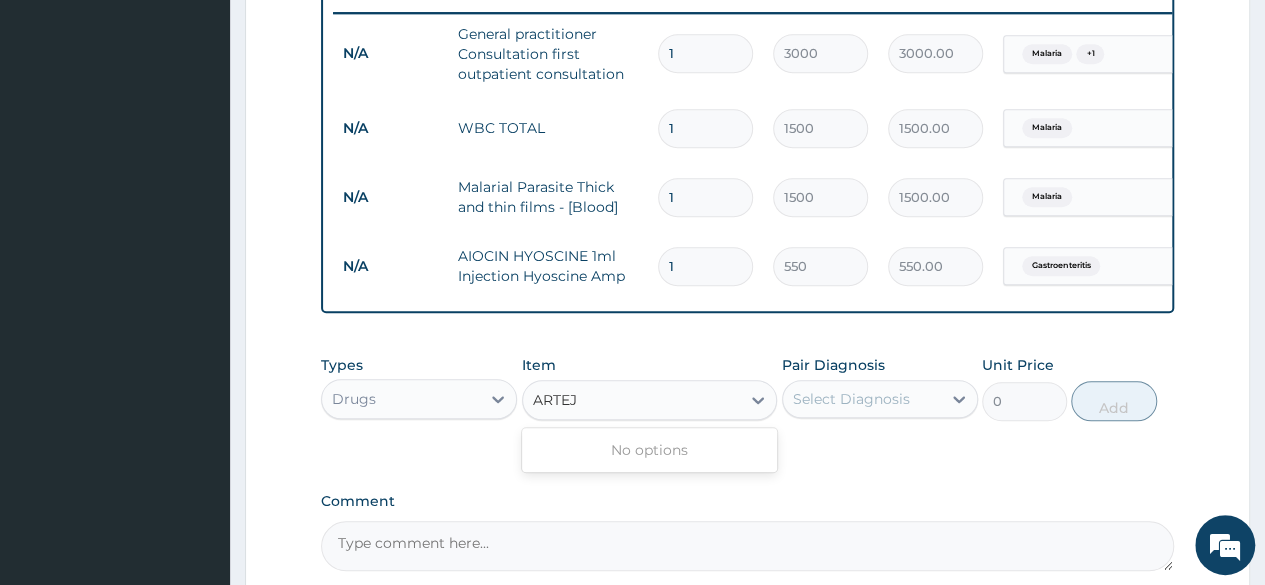 type on "ARTE" 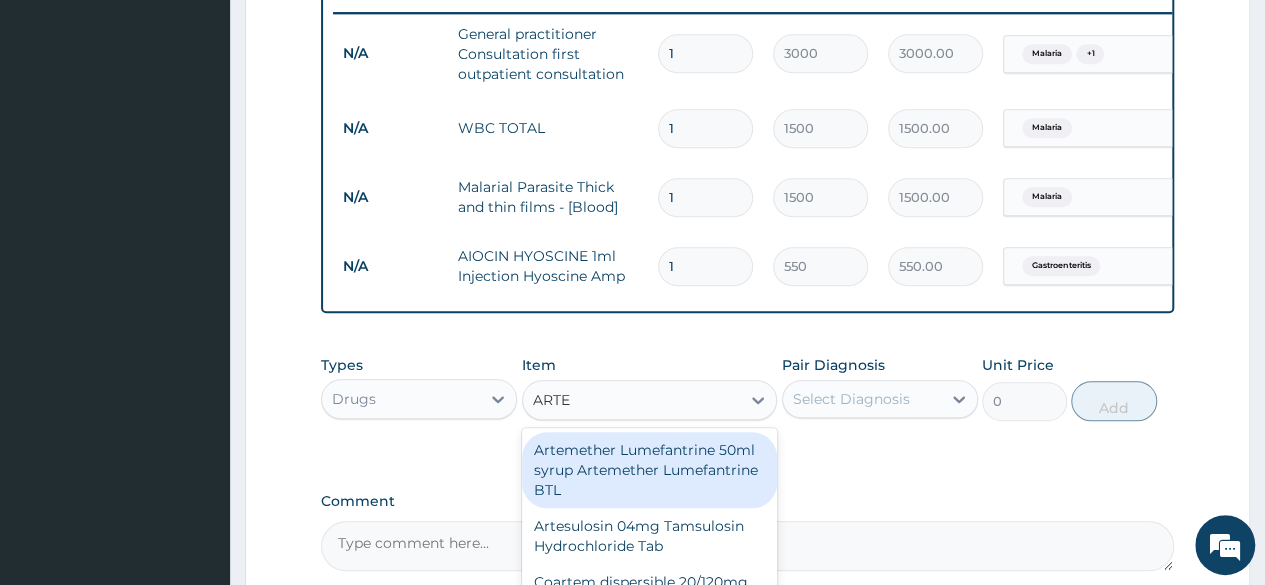 scroll, scrollTop: 992, scrollLeft: 0, axis: vertical 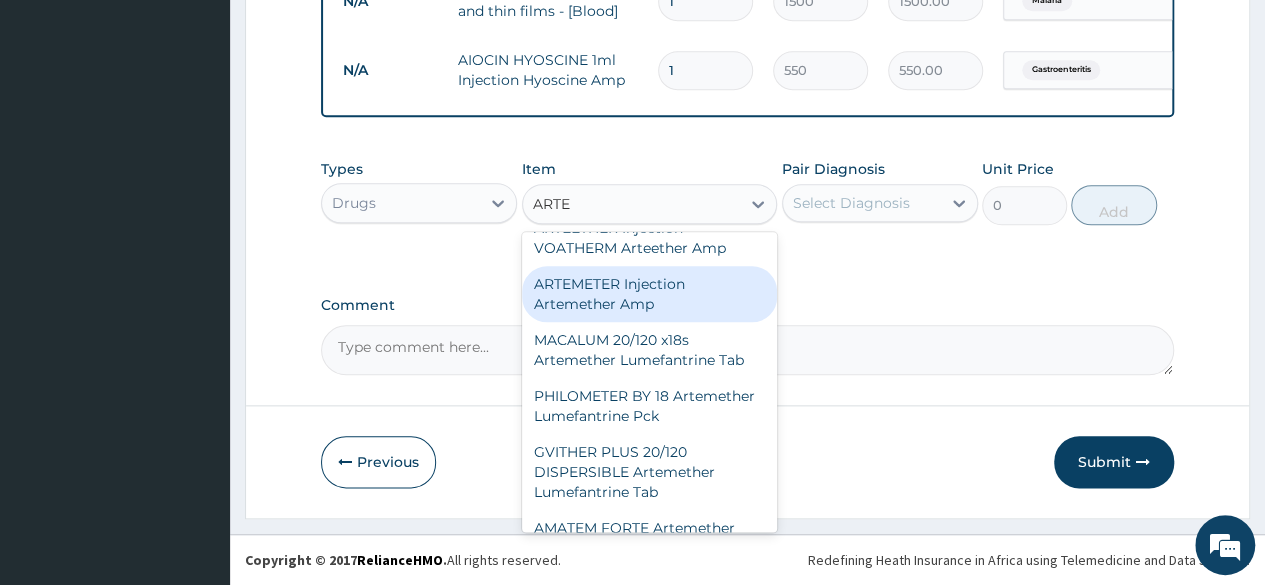 click on "ARTEMETER Injection Artemether Amp" at bounding box center [650, 294] 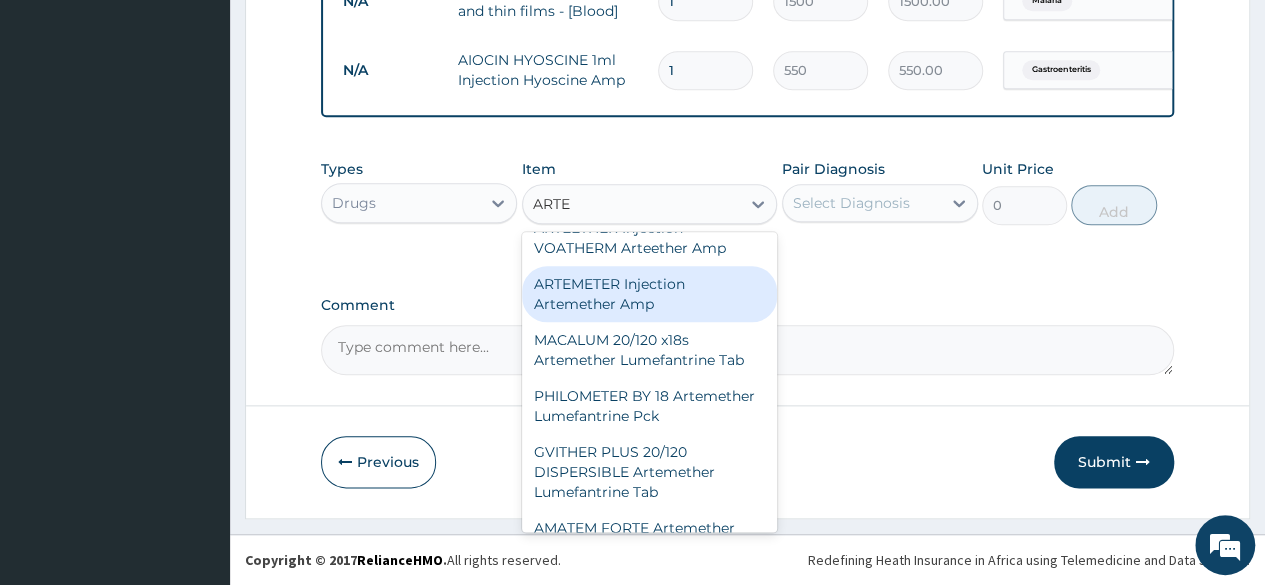 type 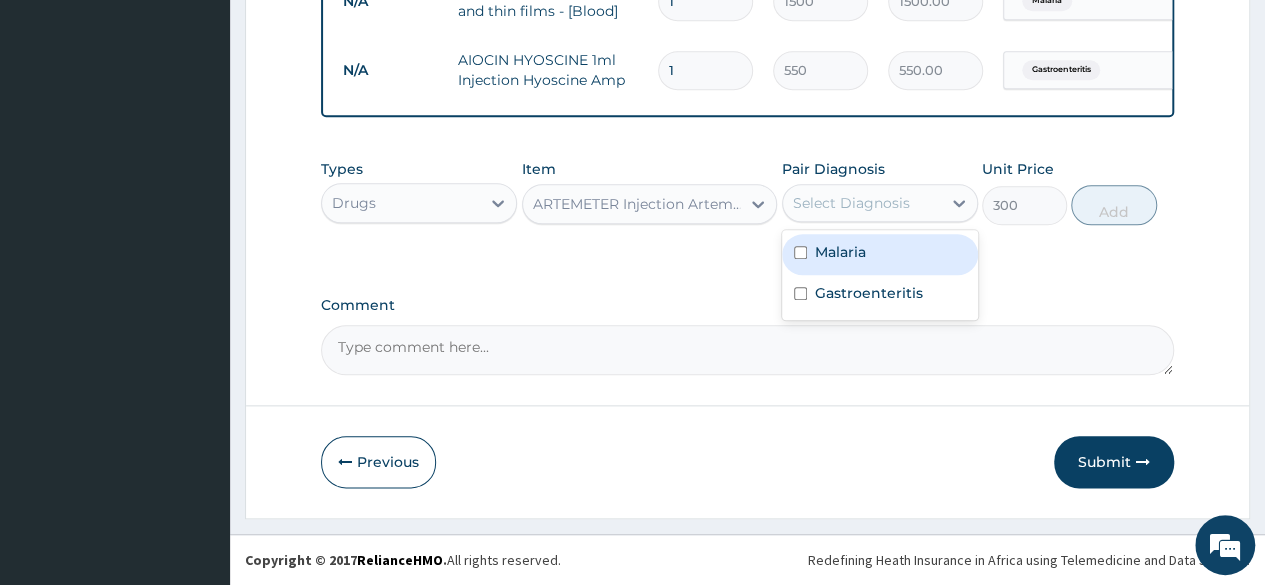 click on "Select Diagnosis" at bounding box center (851, 203) 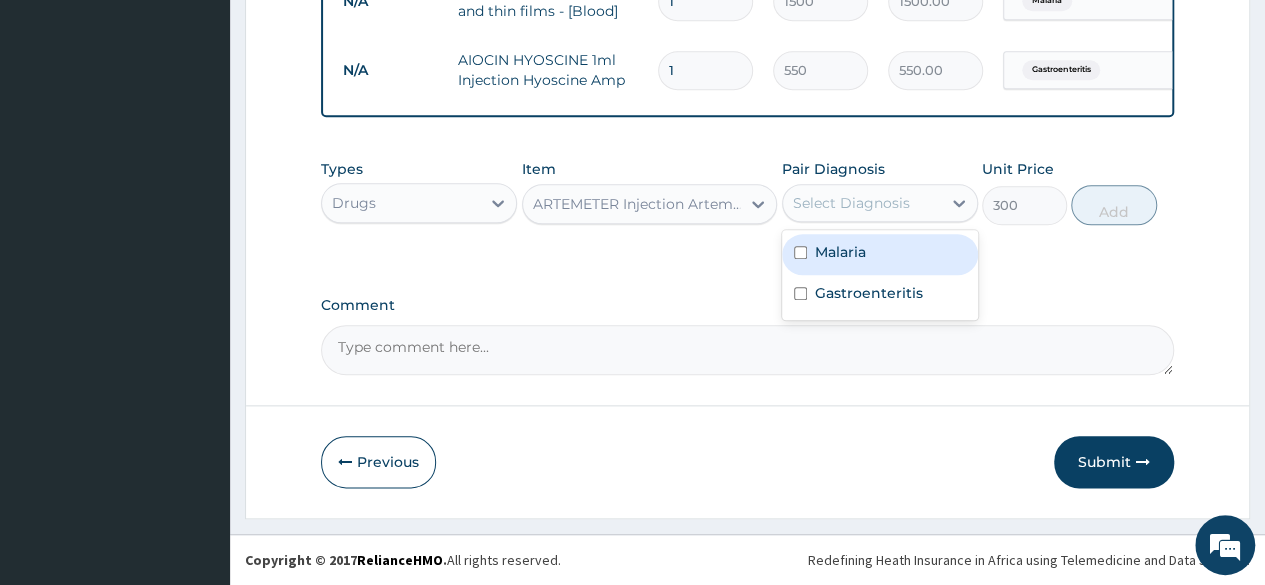 click on "Malaria" at bounding box center (880, 254) 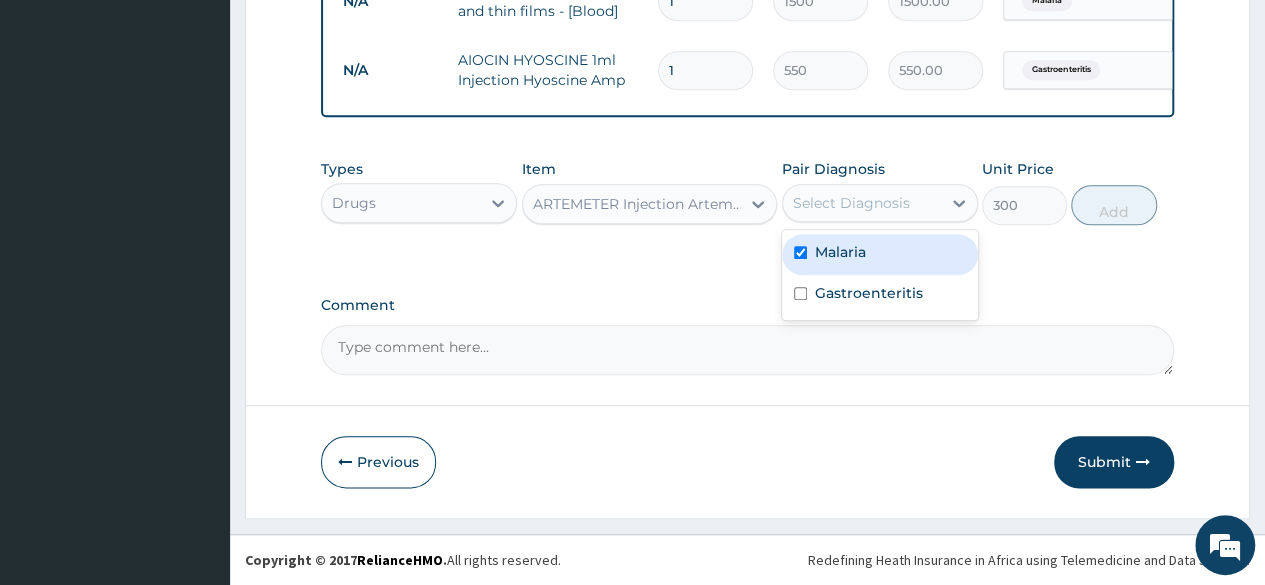checkbox on "true" 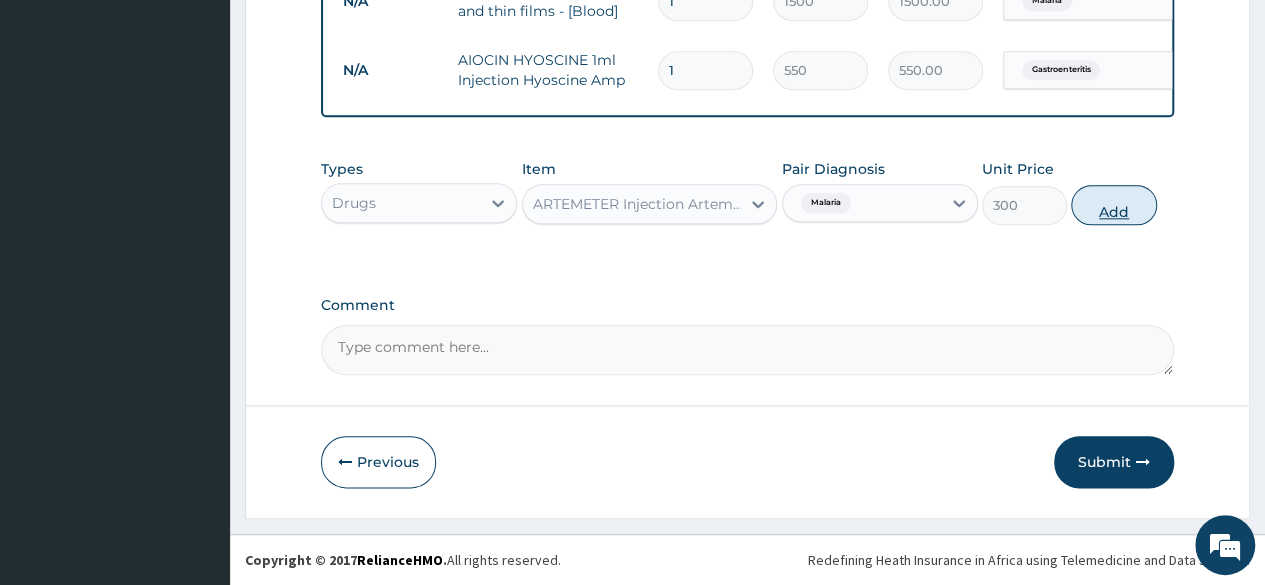 click on "Add" at bounding box center [1113, 205] 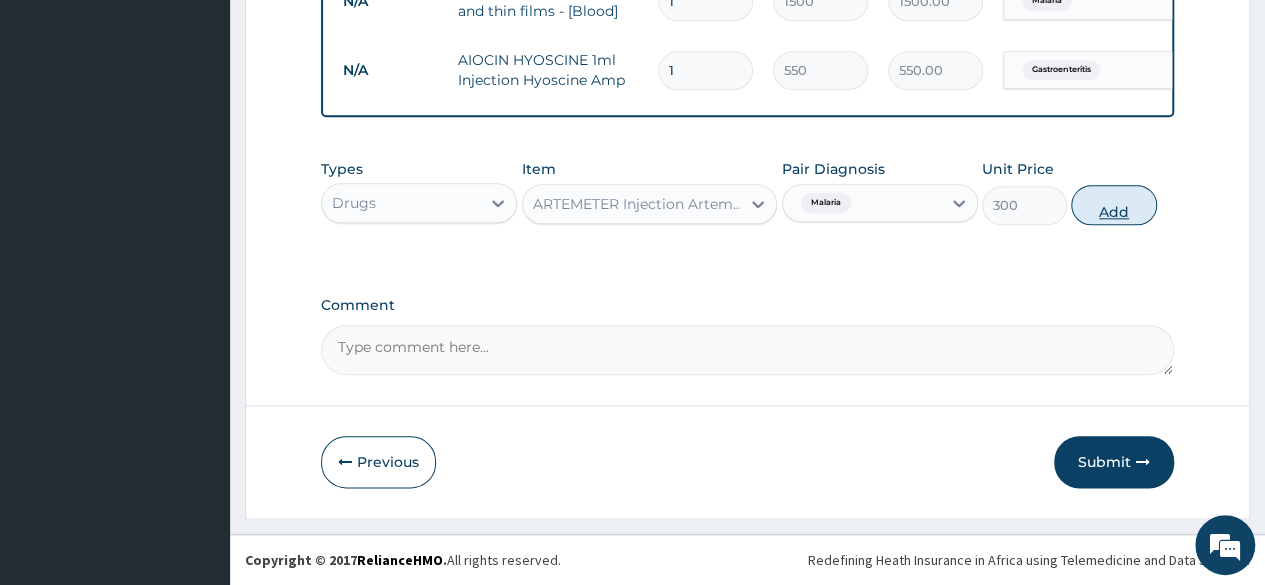 type on "0" 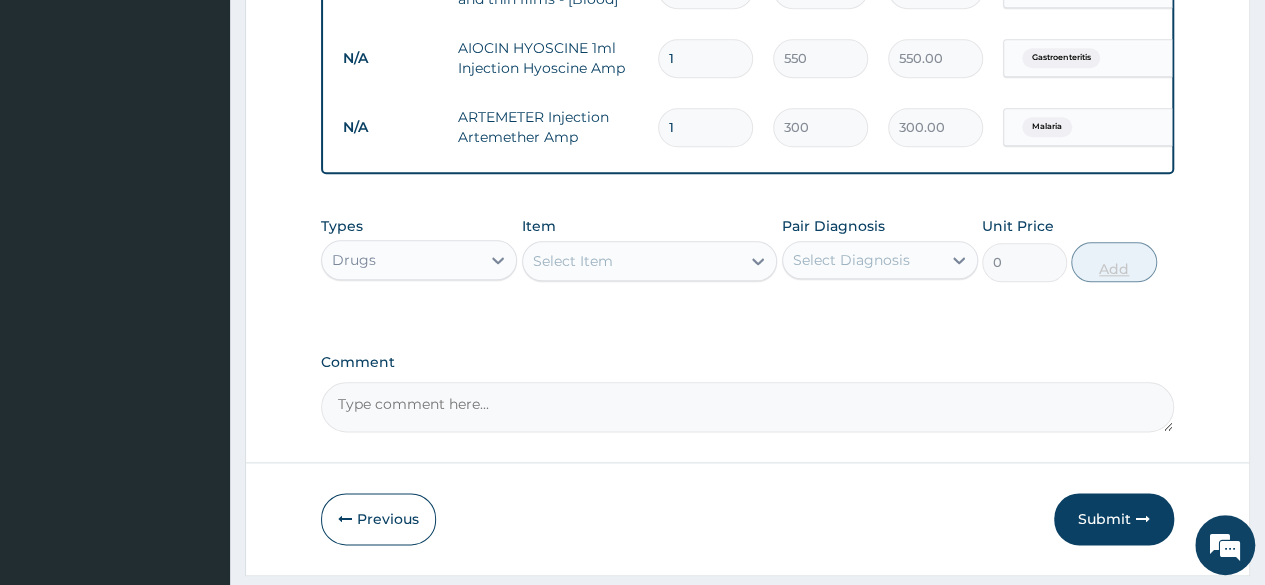 type 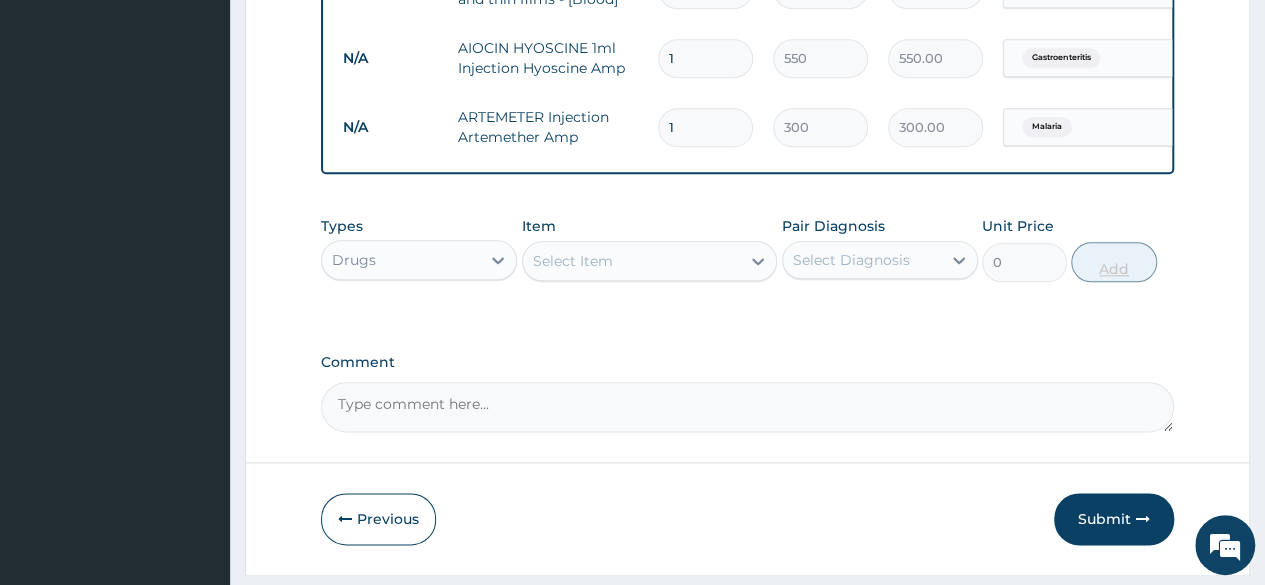 type on "0.00" 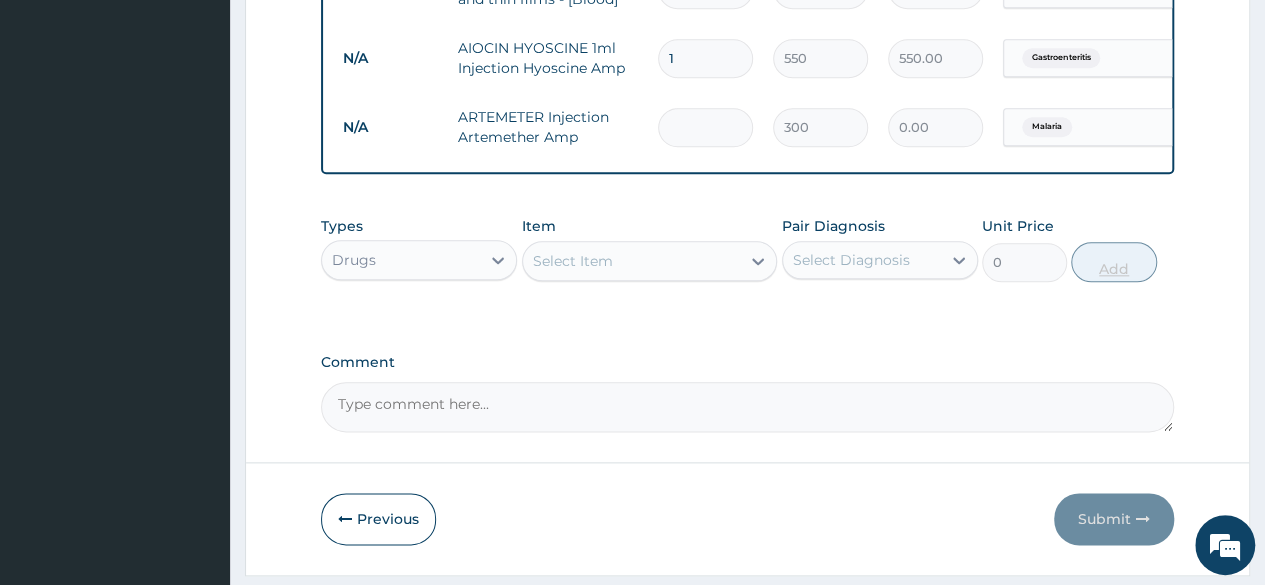 type on "3" 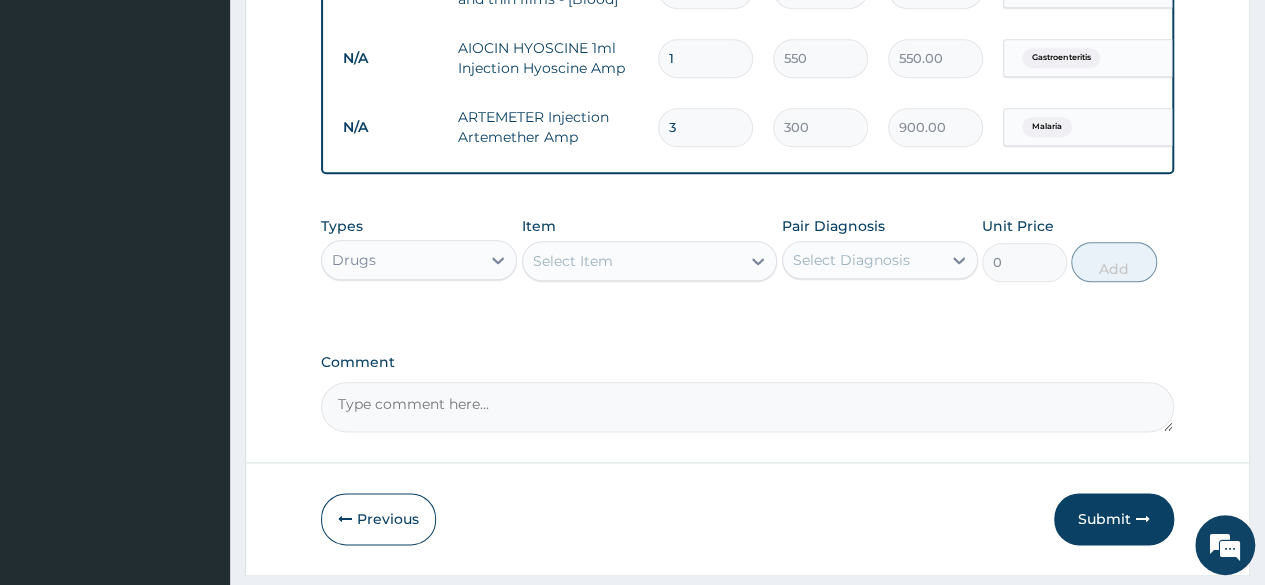 type on "3" 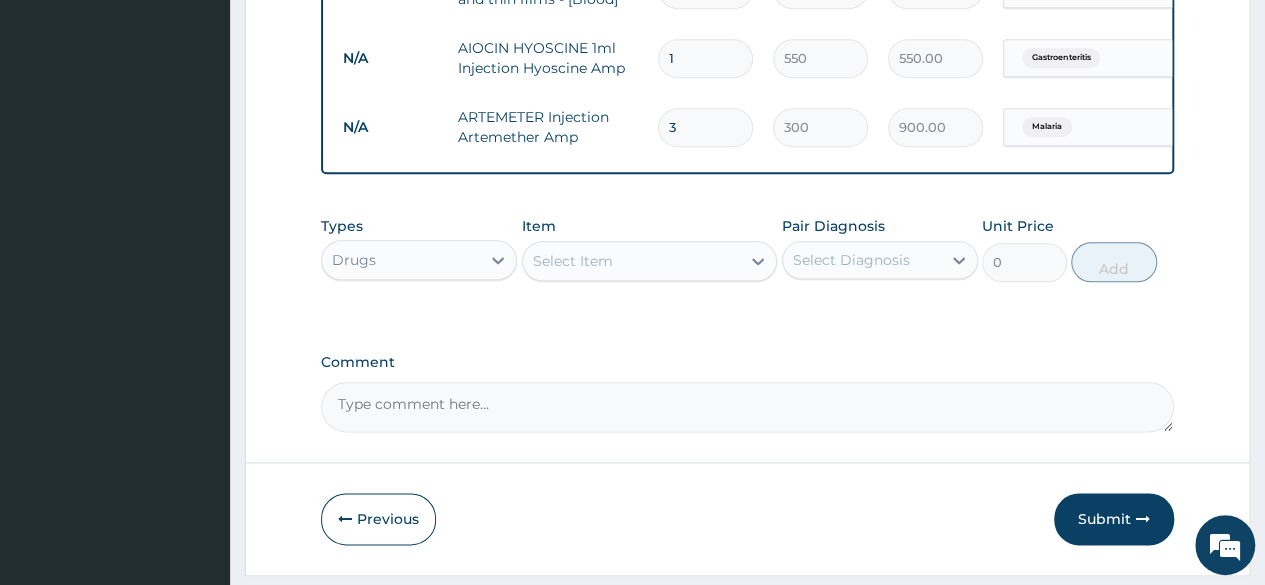click on "Select Item" at bounding box center [632, 261] 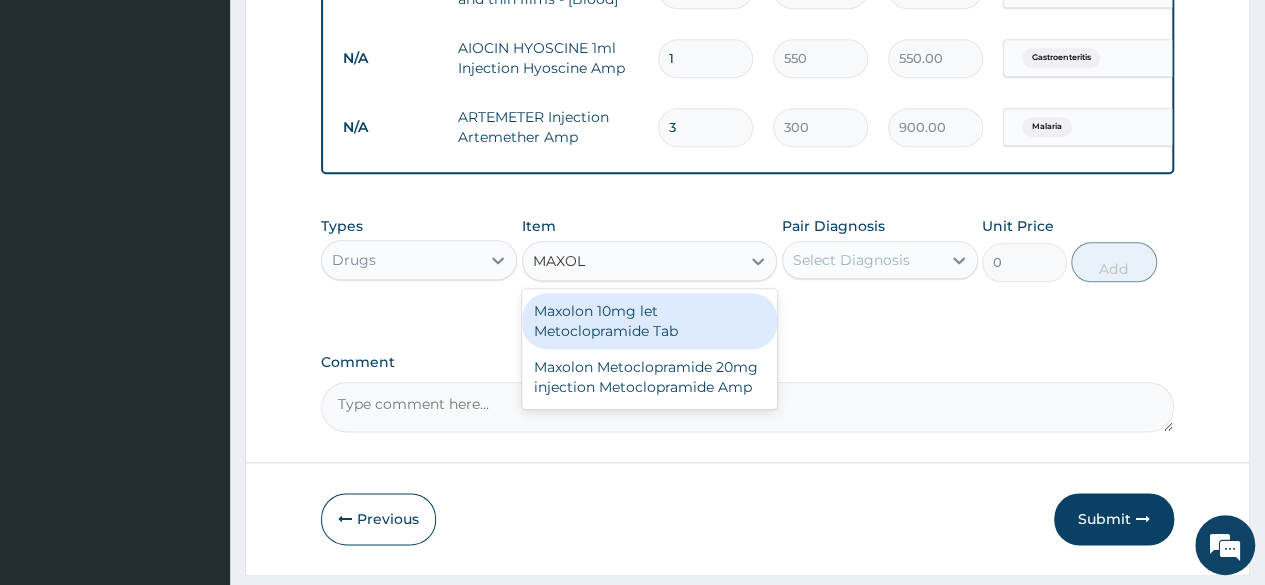 type on "MAXOLO" 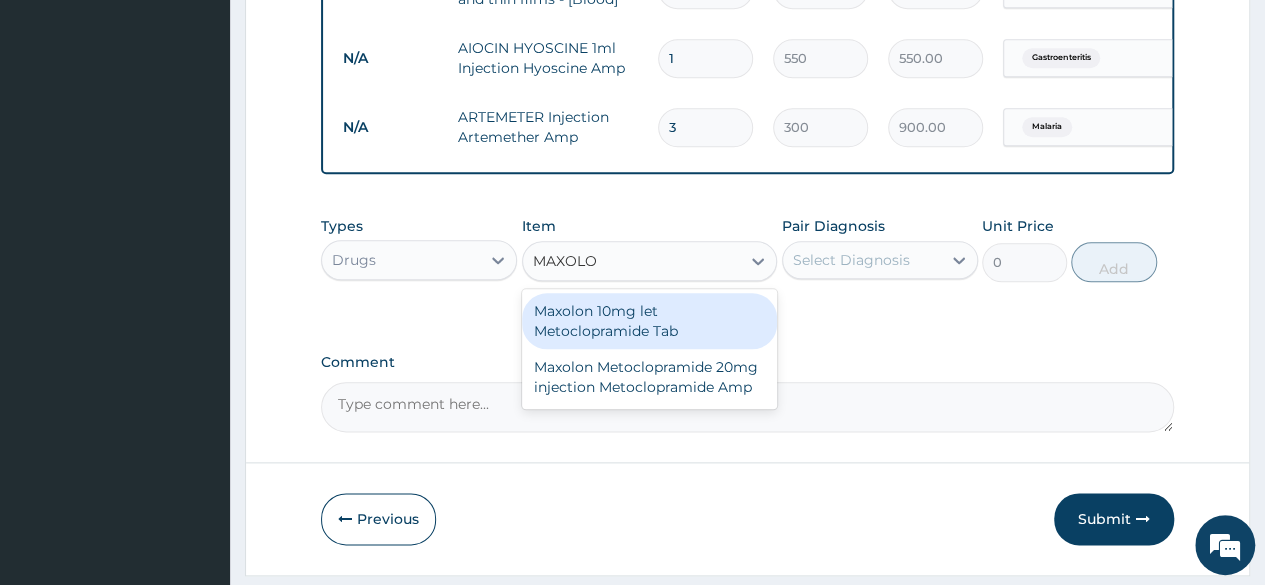 click on "Maxolon 10mg let Metoclopramide Tab" at bounding box center [650, 321] 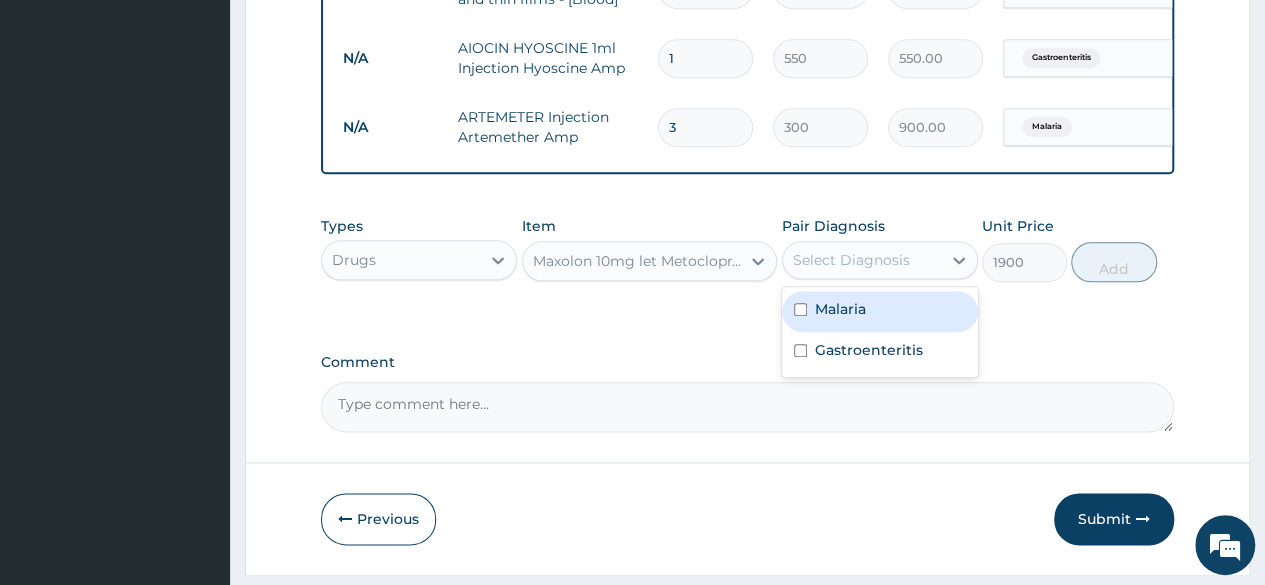 click on "Select Diagnosis" at bounding box center (862, 260) 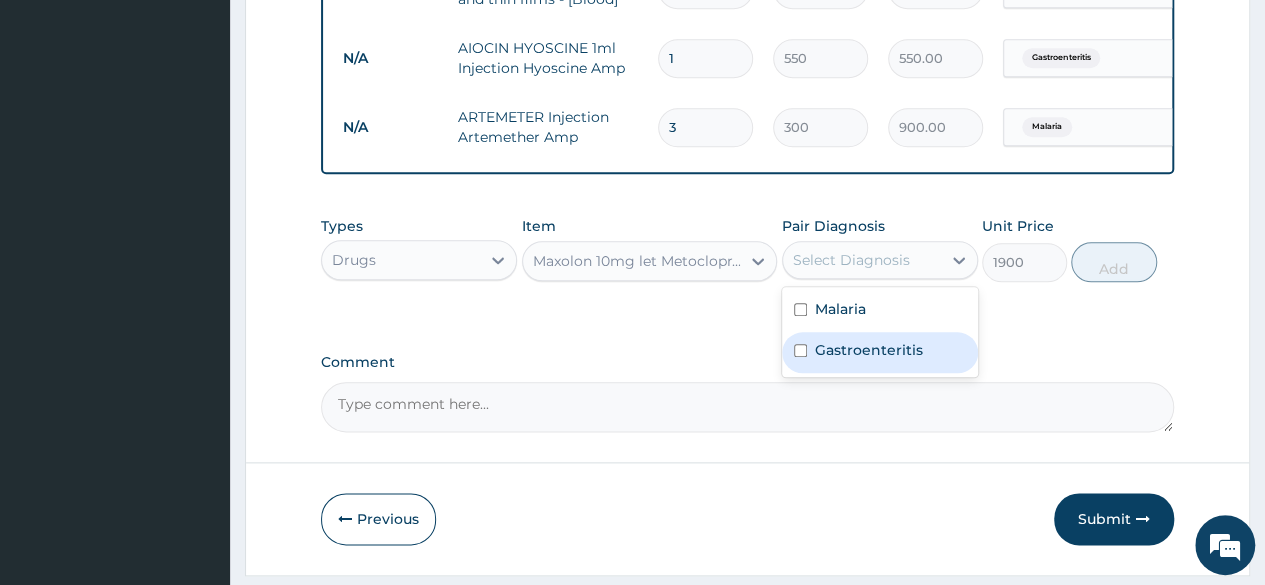 click on "Gastroenteritis" at bounding box center (869, 350) 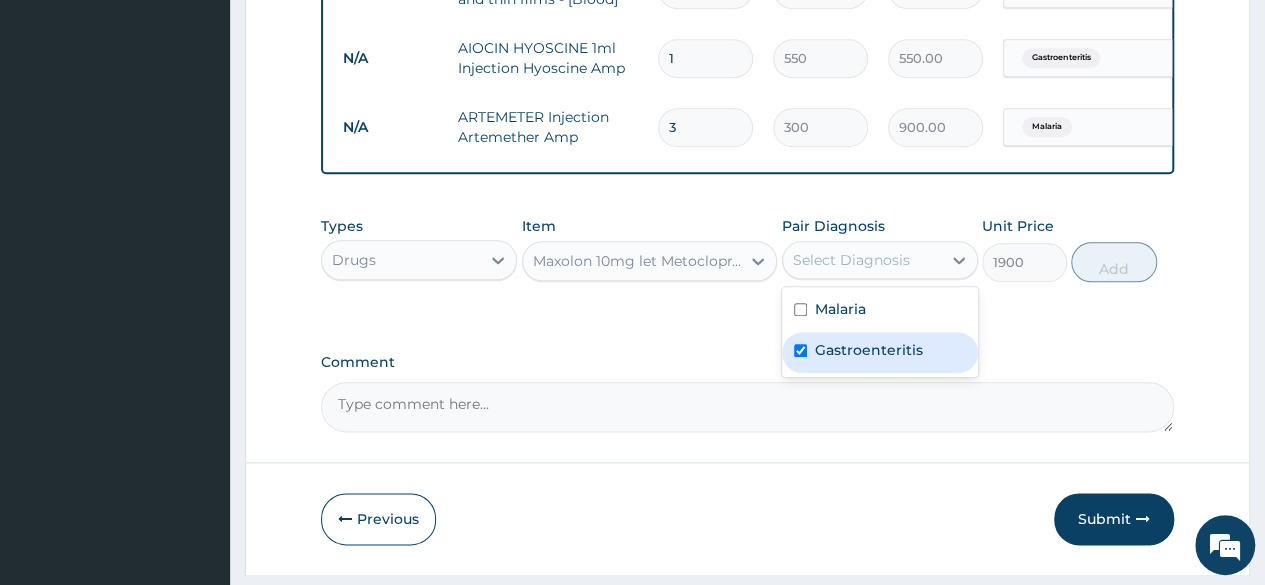 checkbox on "true" 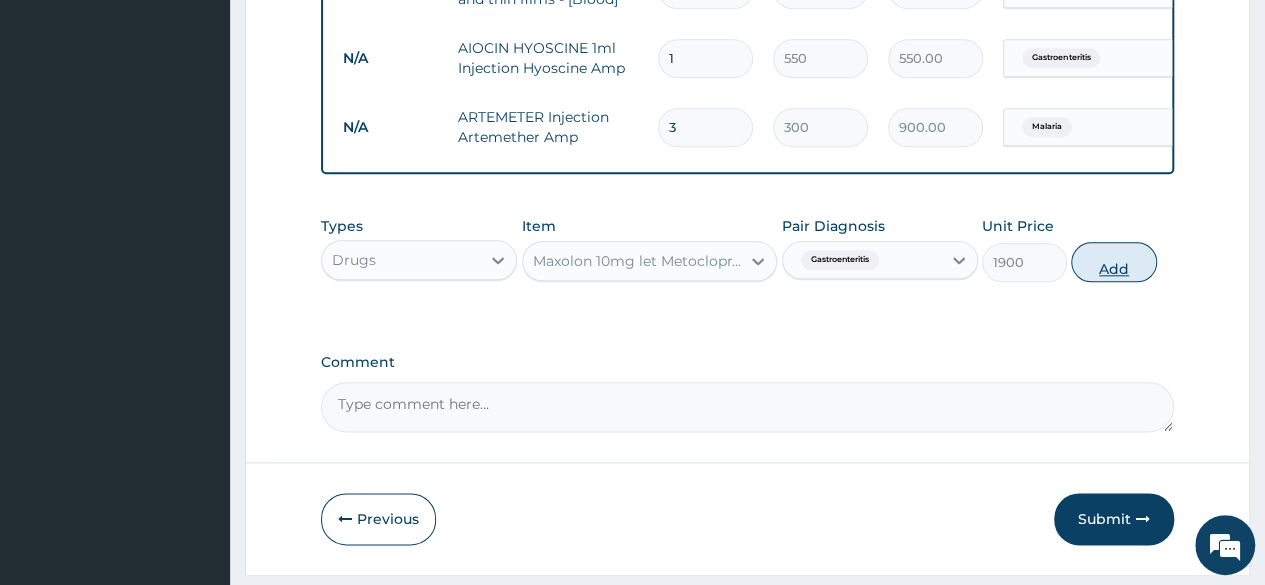 click on "Add" at bounding box center [1113, 262] 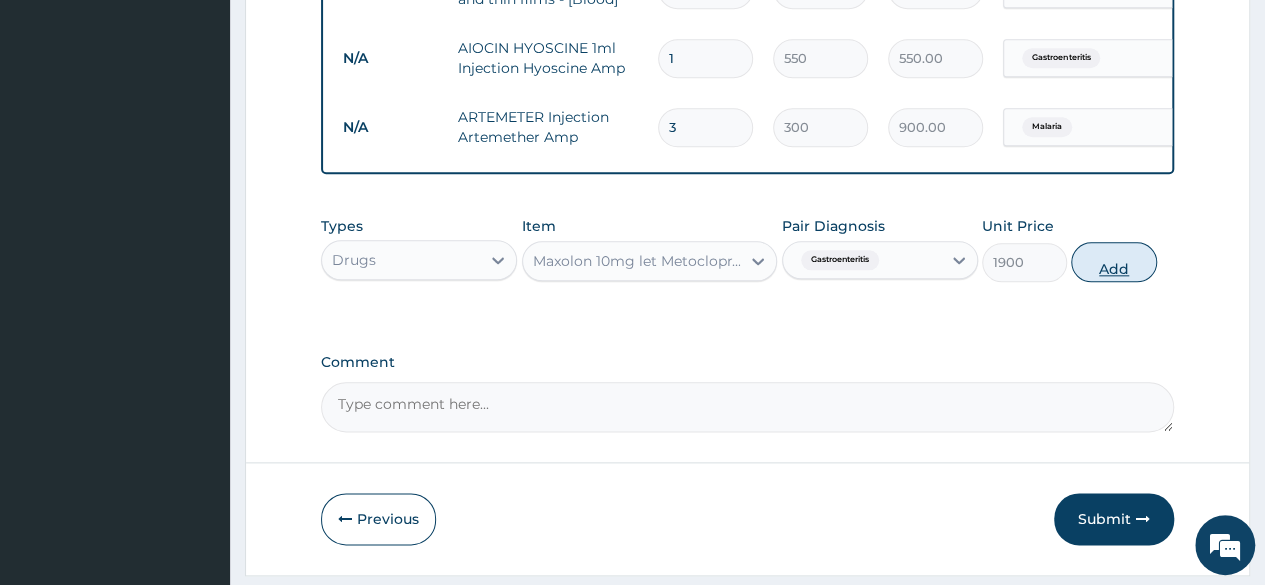 type on "0" 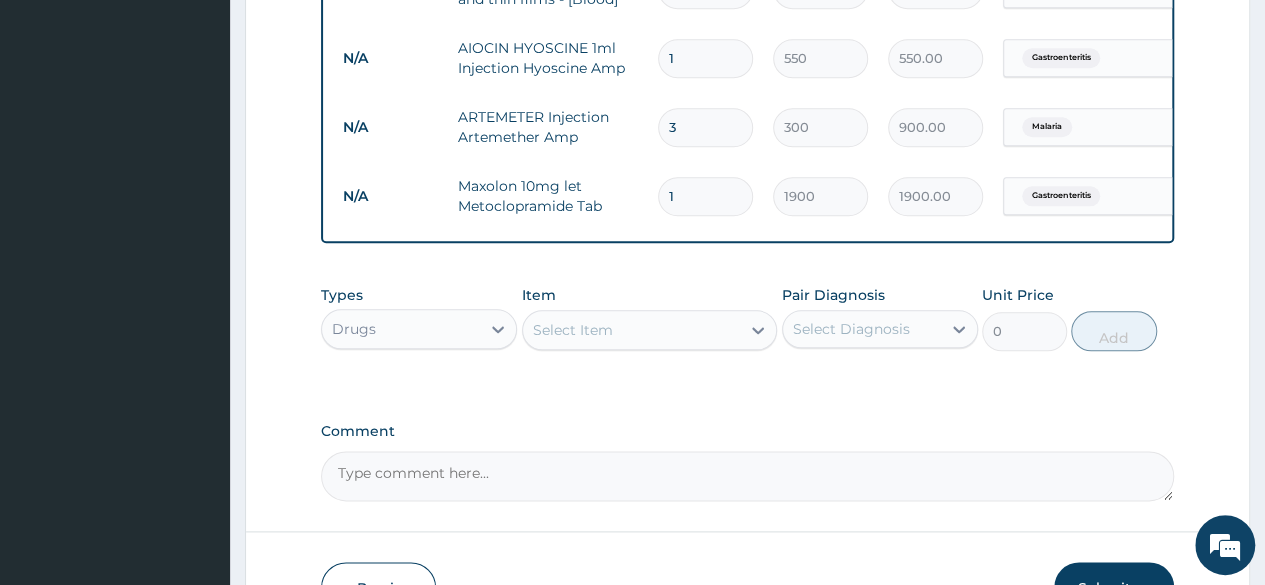 click on "Select Item" at bounding box center [573, 330] 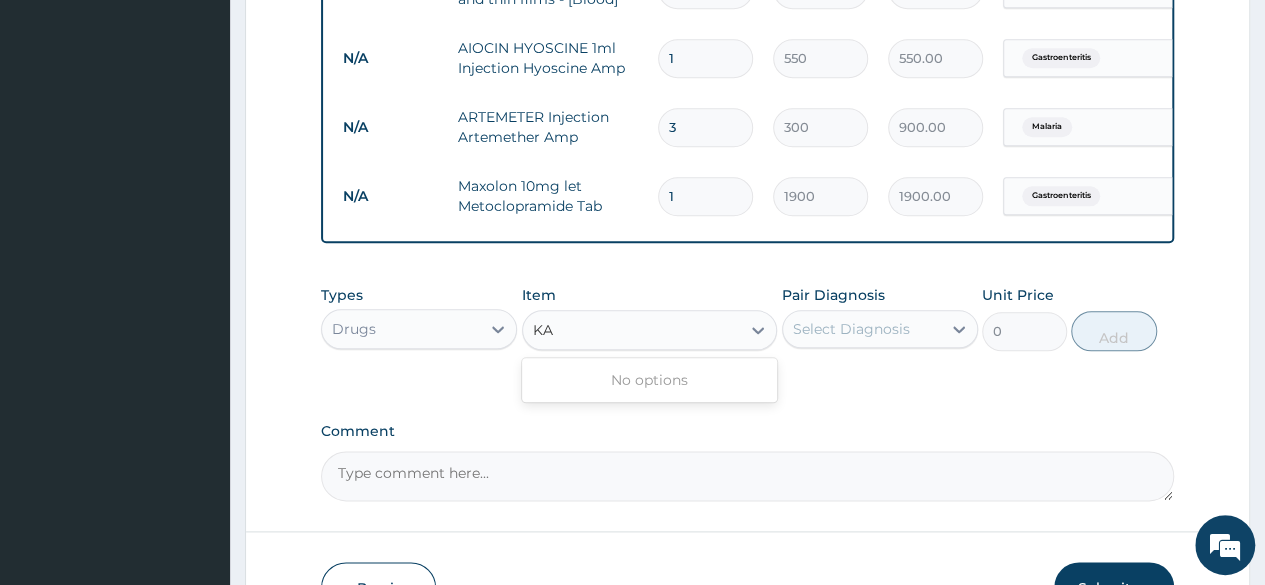 type on "K" 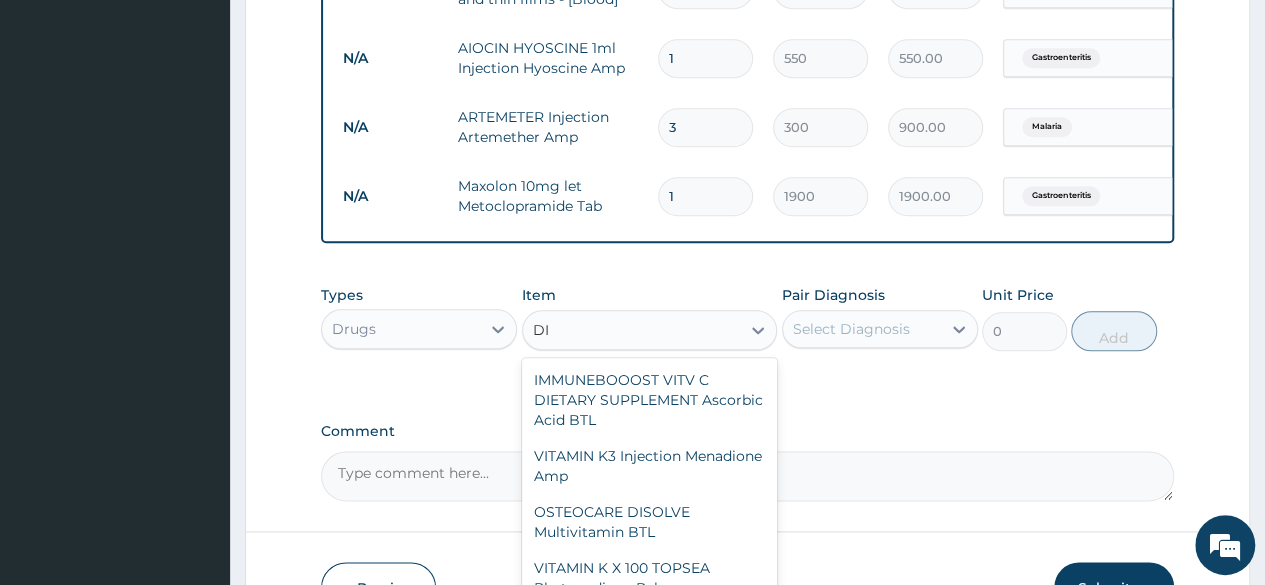 type on "D" 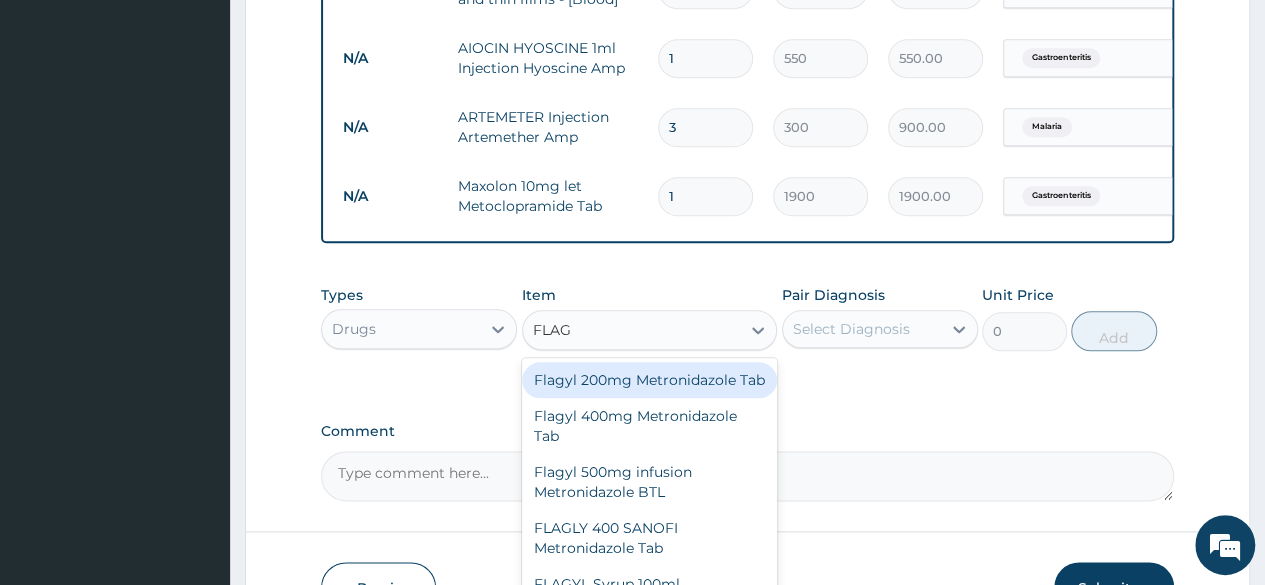 type on "FLAGY" 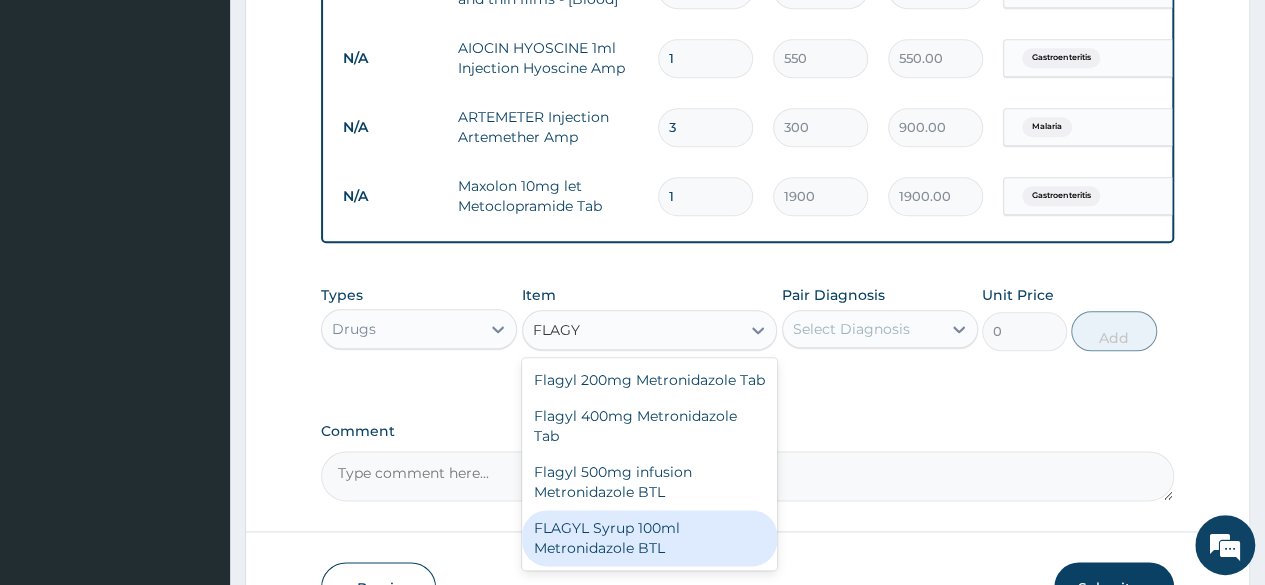 click on "FLAGYL Syrup 100ml Metronidazole BTL" at bounding box center [650, 538] 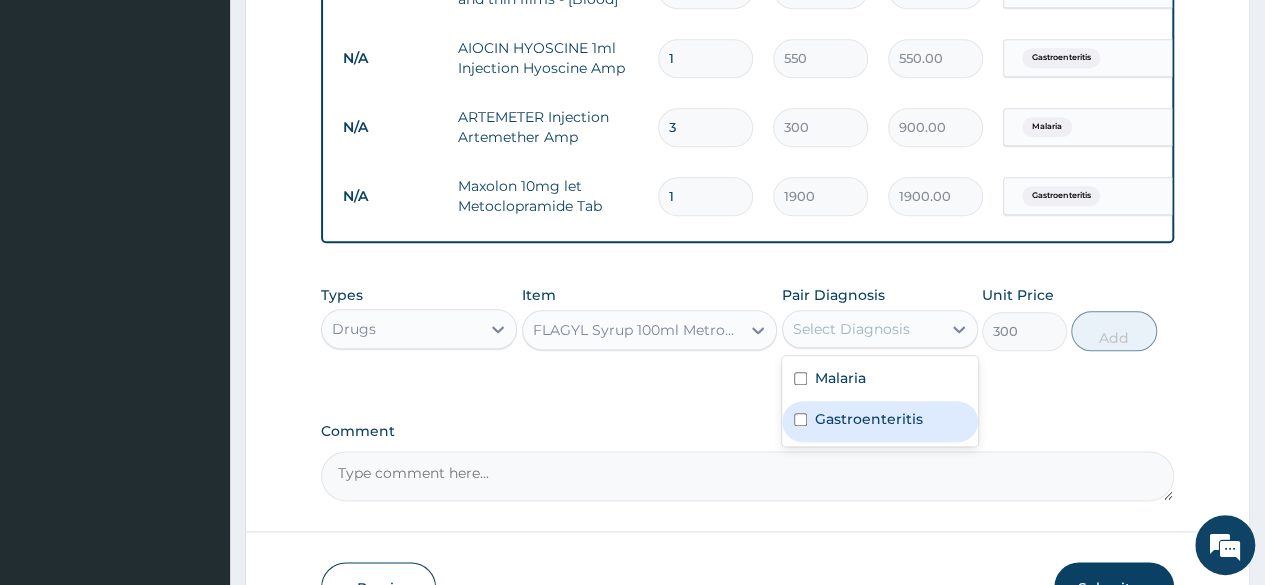 drag, startPoint x: 926, startPoint y: 341, endPoint x: 902, endPoint y: 417, distance: 79.69943 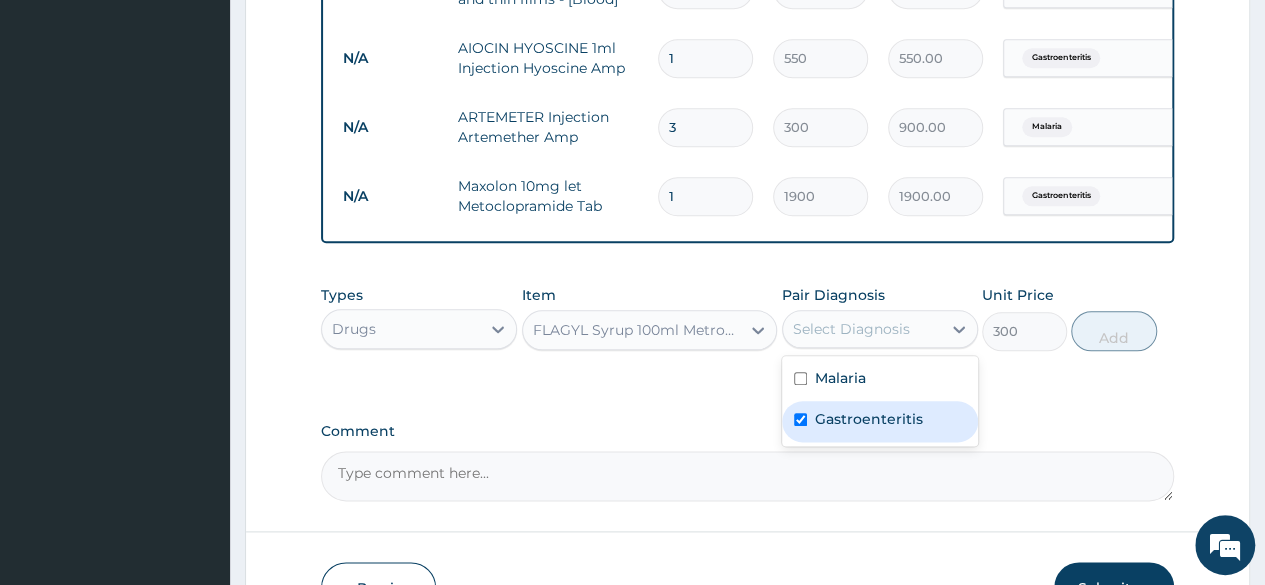 checkbox on "true" 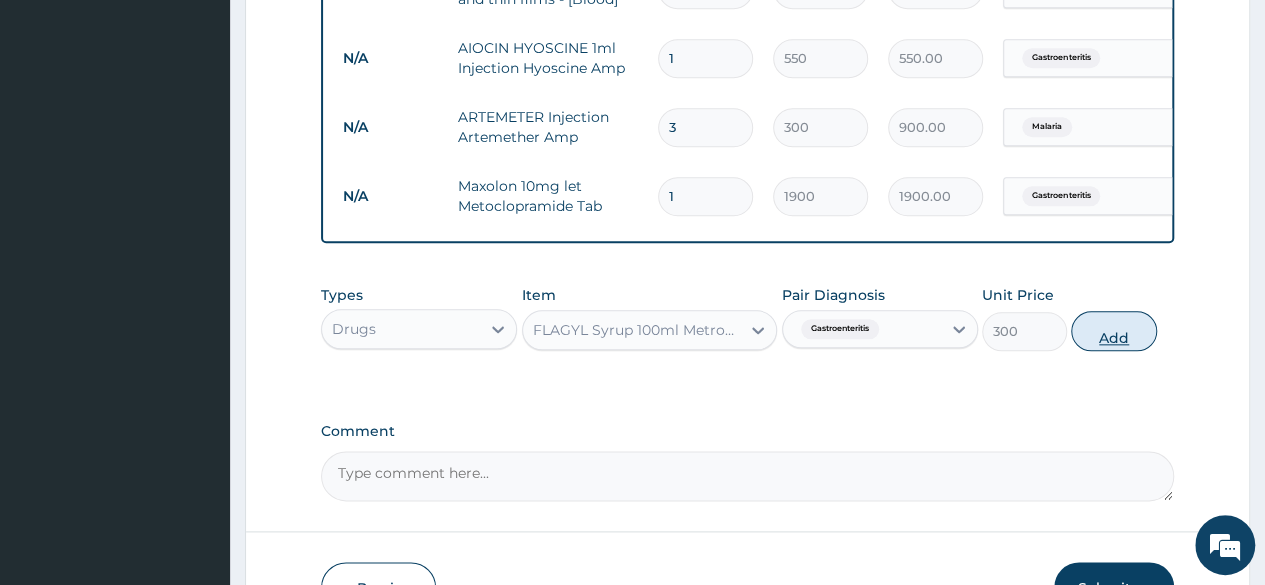 click on "Add" at bounding box center [1113, 331] 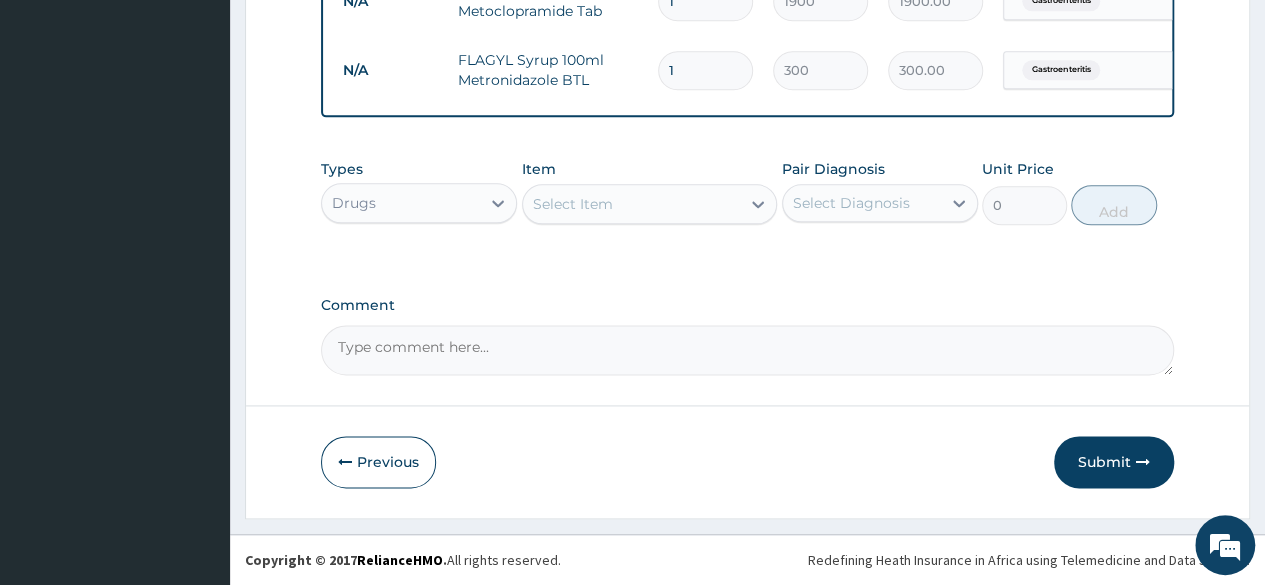 scroll, scrollTop: 1200, scrollLeft: 0, axis: vertical 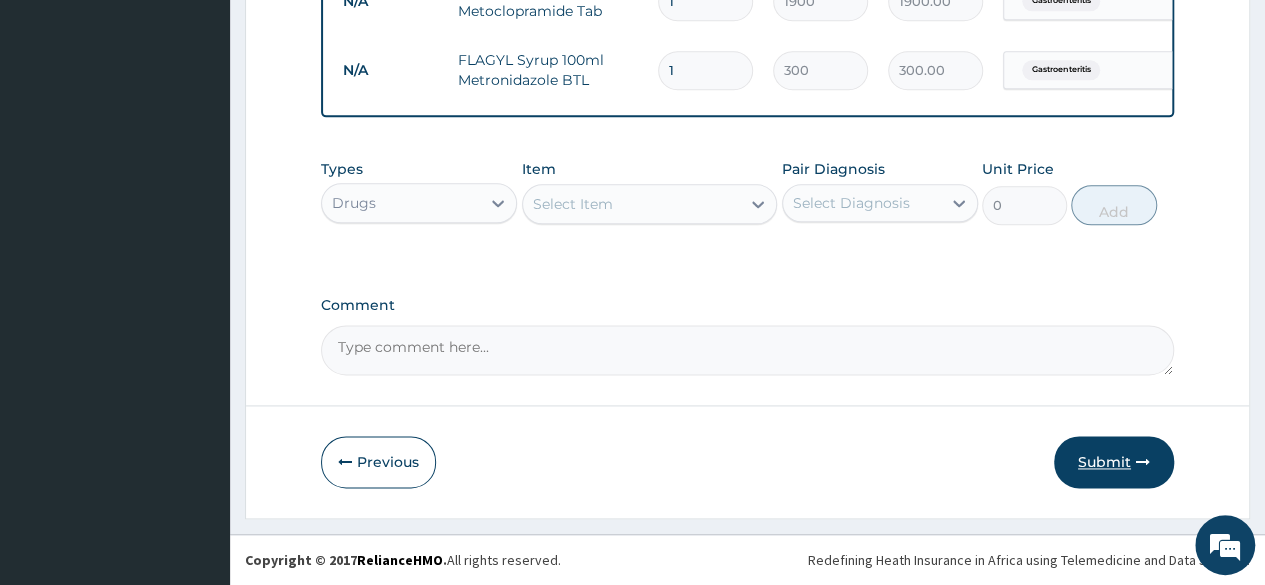click at bounding box center (1143, 462) 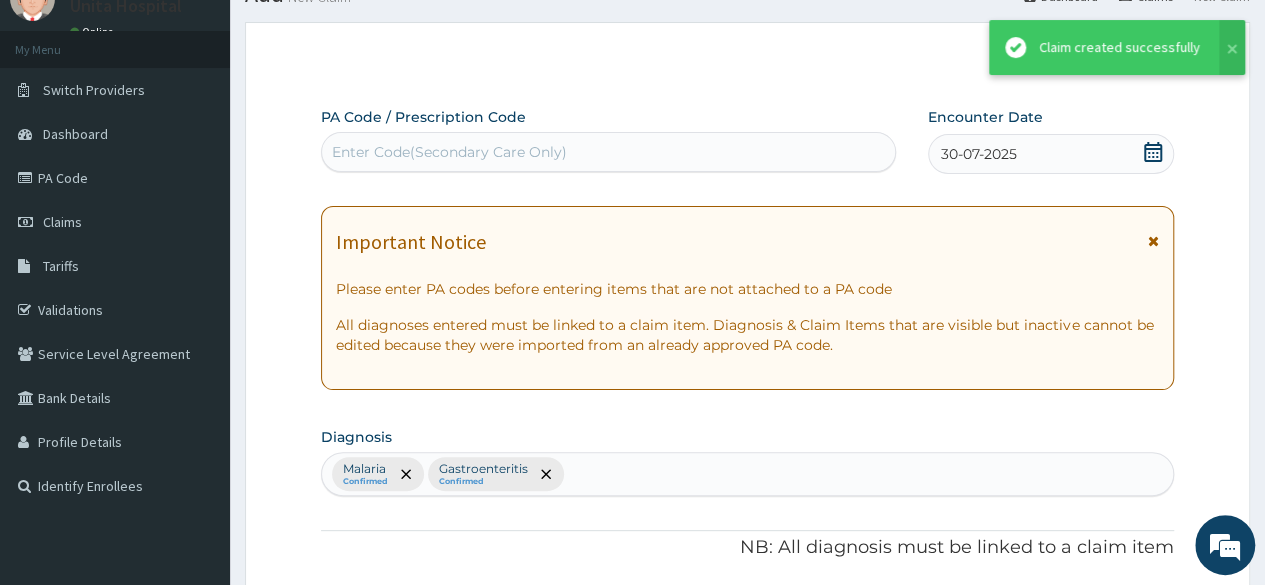 scroll, scrollTop: 1200, scrollLeft: 0, axis: vertical 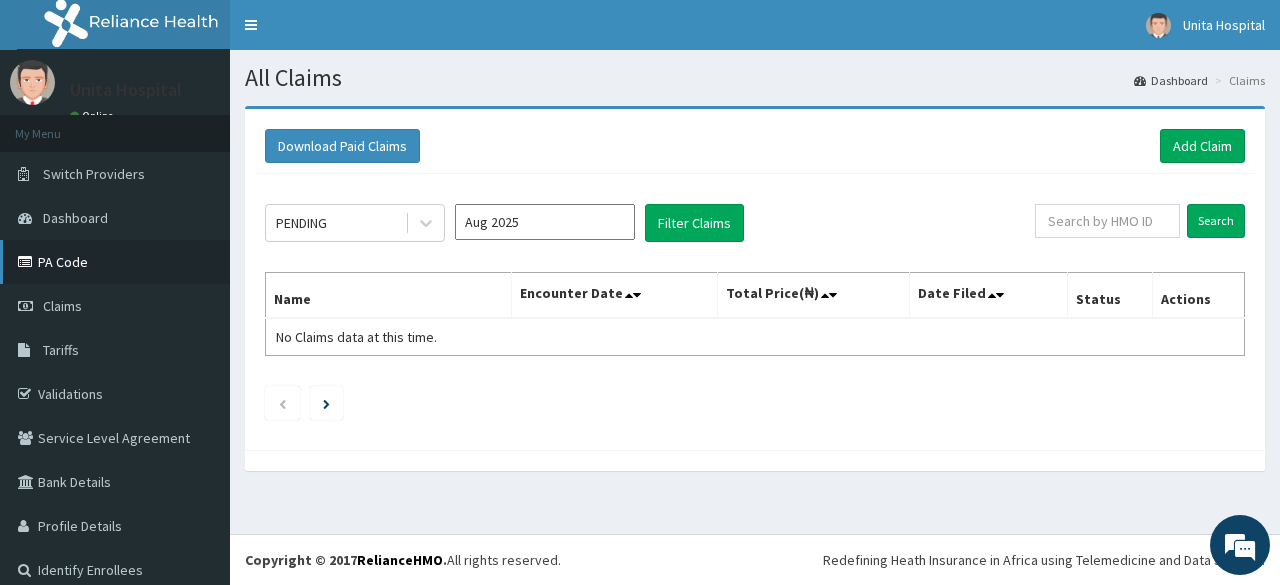 click on "PA Code" at bounding box center (115, 262) 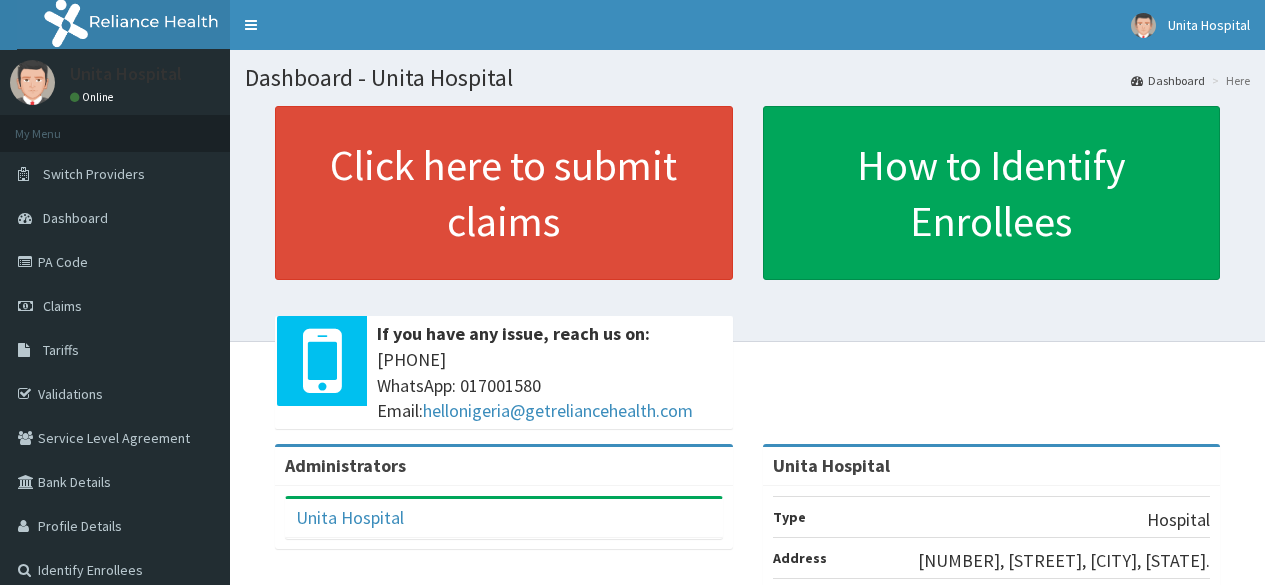scroll, scrollTop: 0, scrollLeft: 0, axis: both 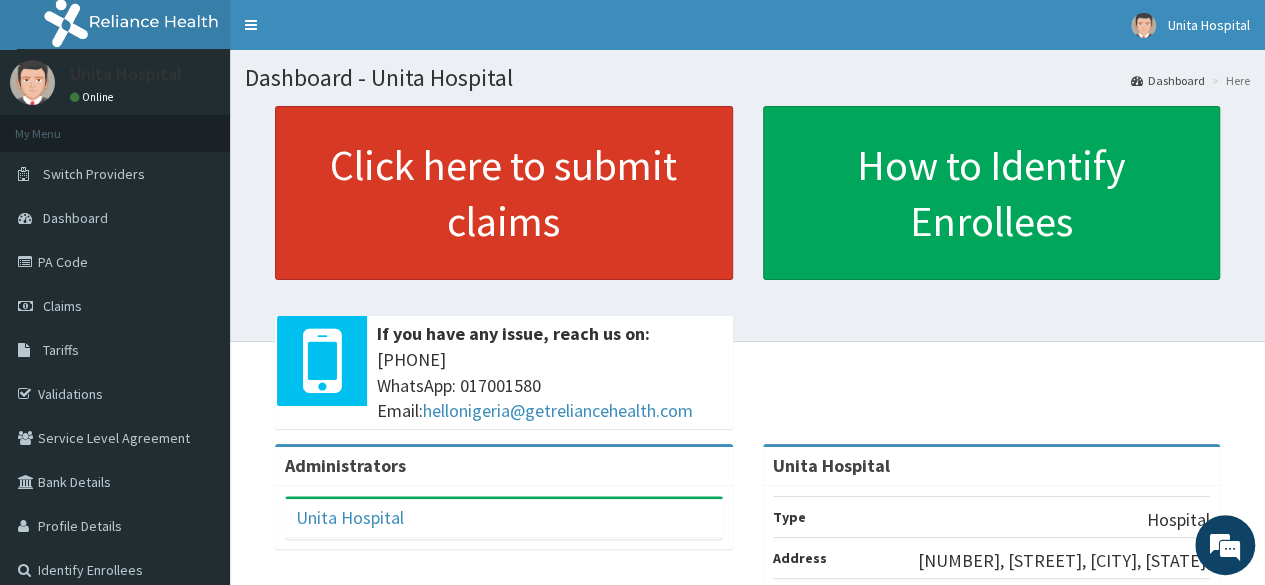 click on "Click here to submit claims" at bounding box center (504, 193) 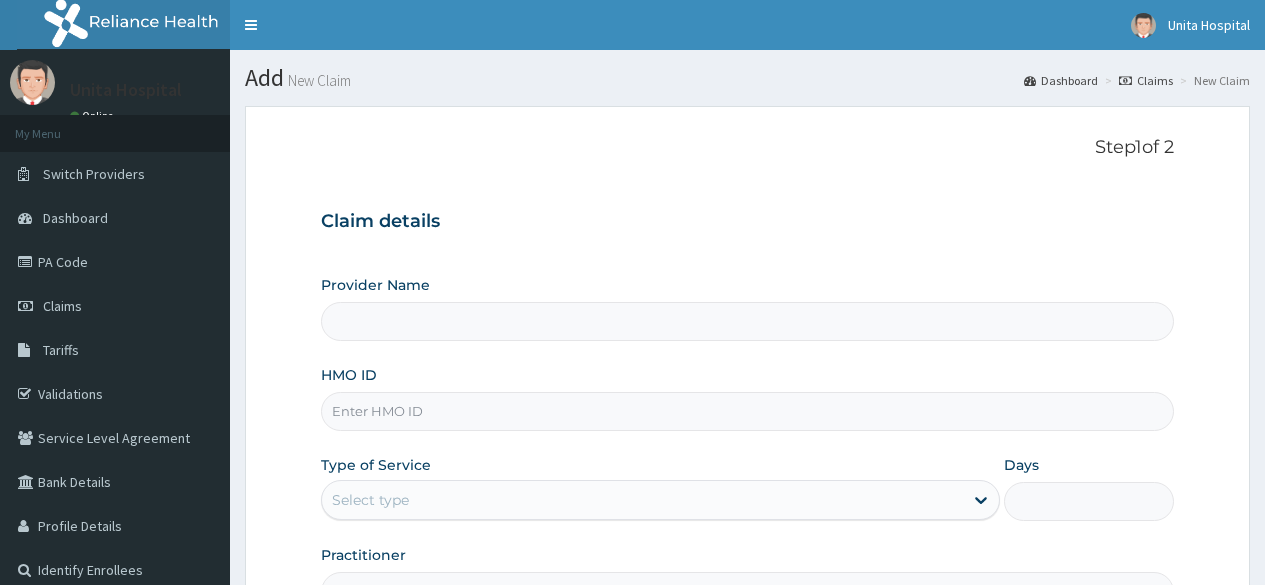 scroll, scrollTop: 0, scrollLeft: 0, axis: both 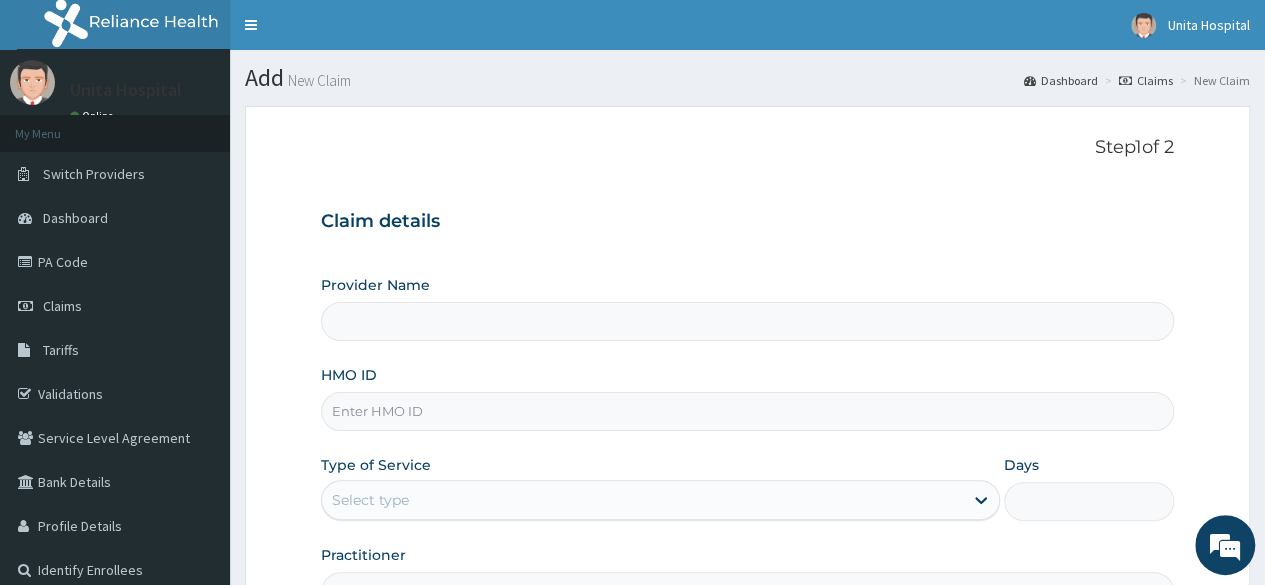 type on "Unita Hospital" 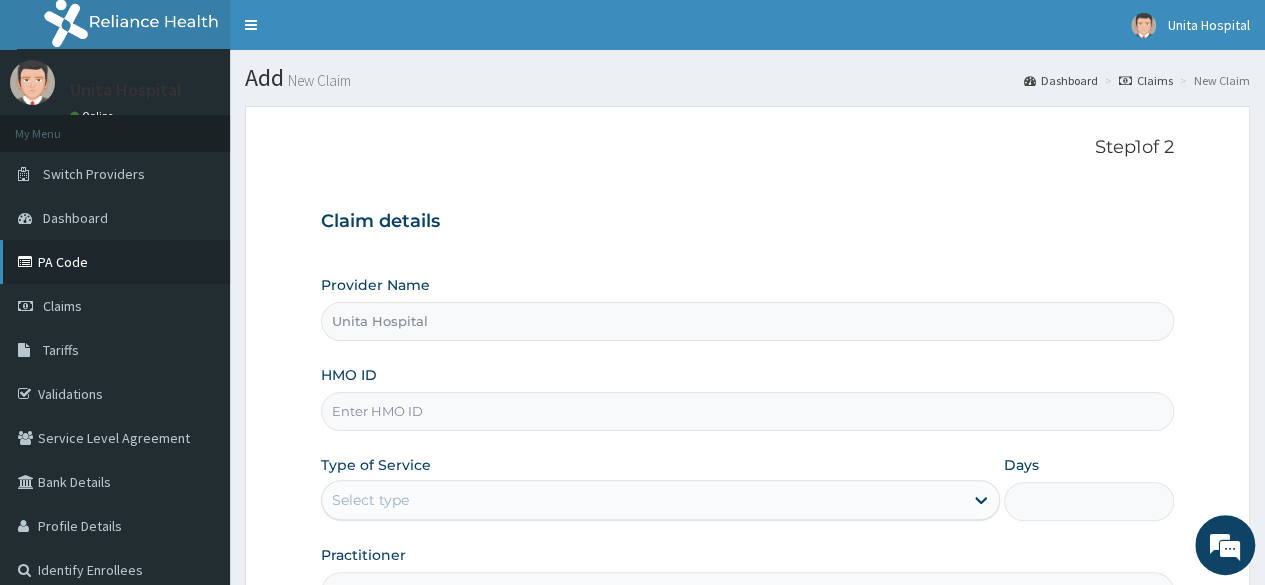 click on "PA Code" at bounding box center (115, 262) 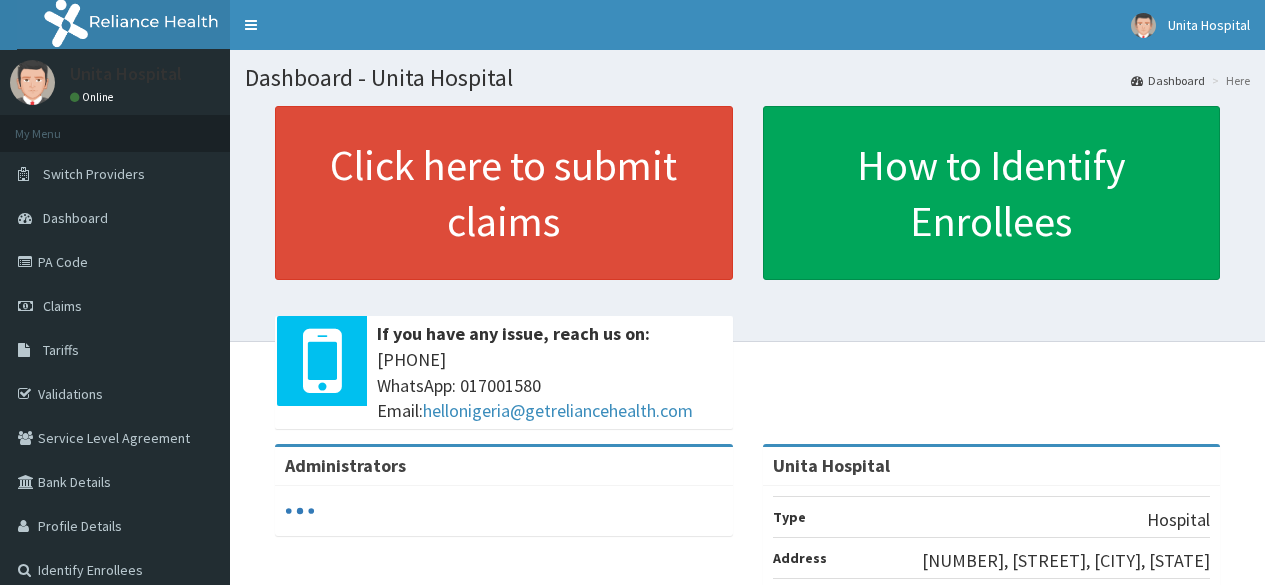 scroll, scrollTop: 0, scrollLeft: 0, axis: both 